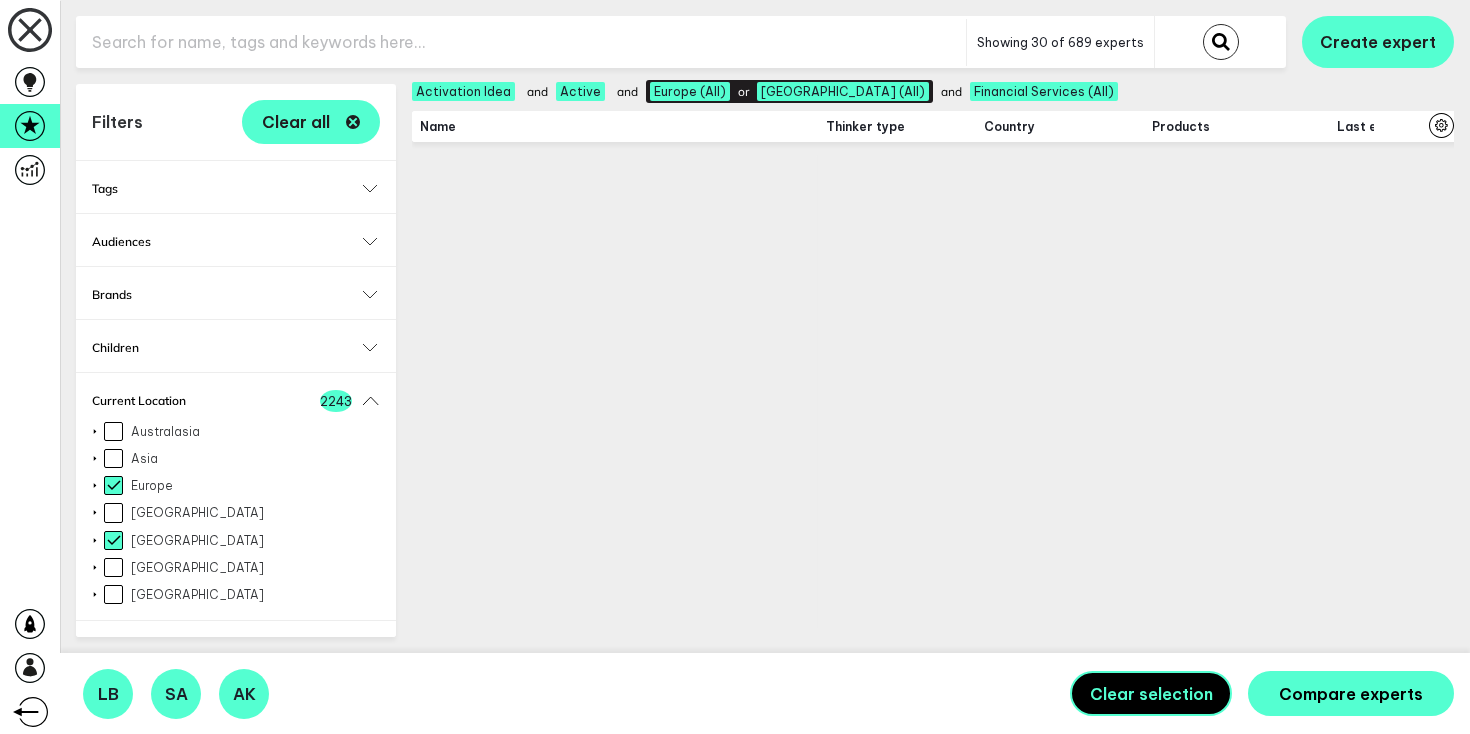 scroll, scrollTop: 0, scrollLeft: 0, axis: both 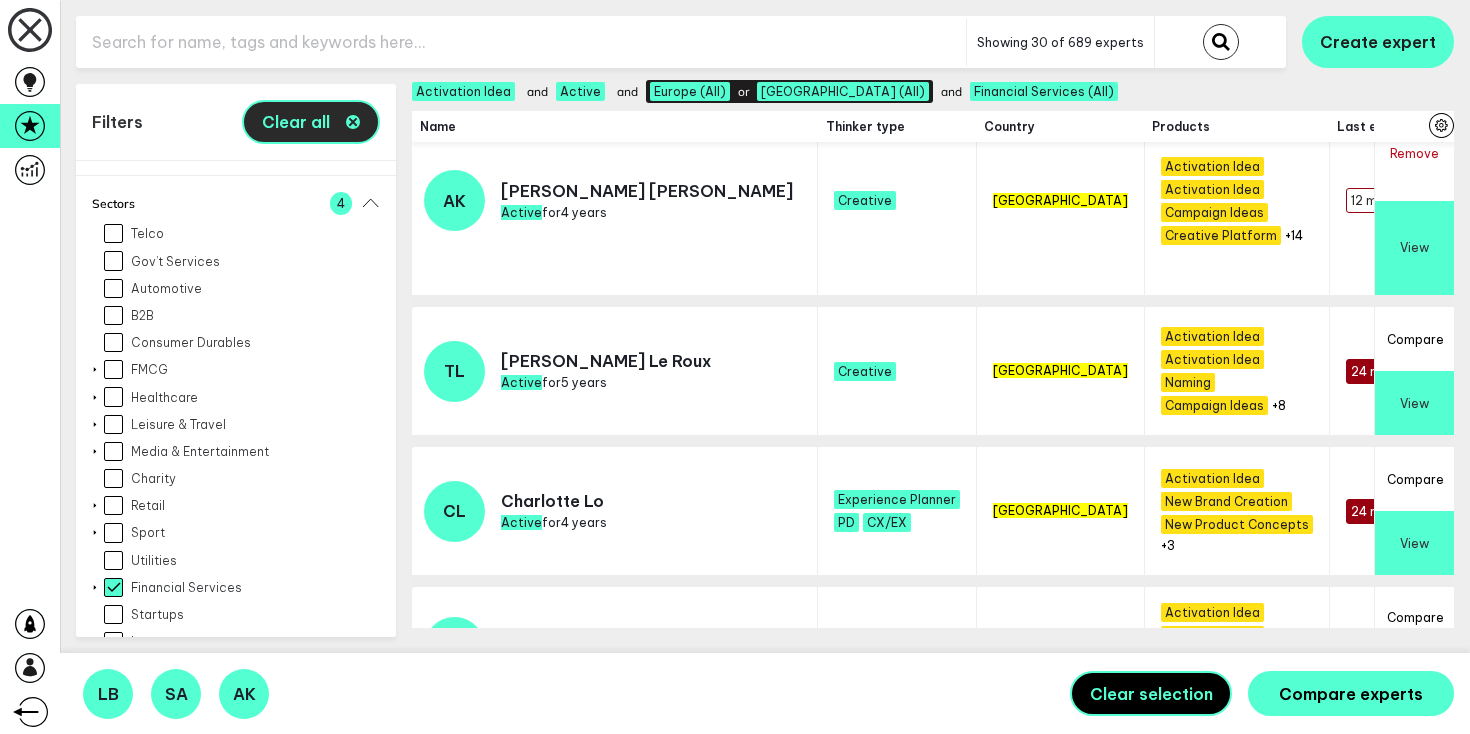 click on "Clear all" at bounding box center (311, 122) 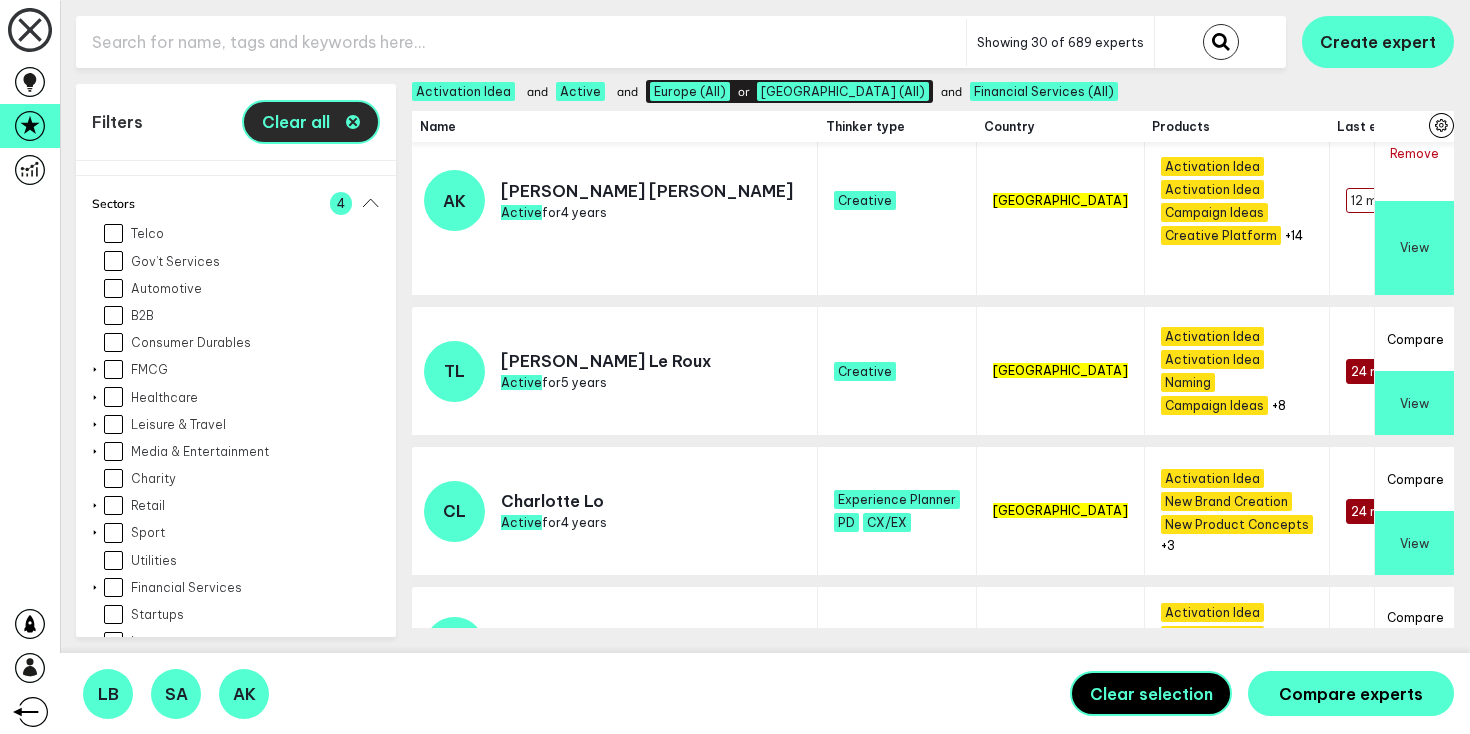 checkbox on "false" 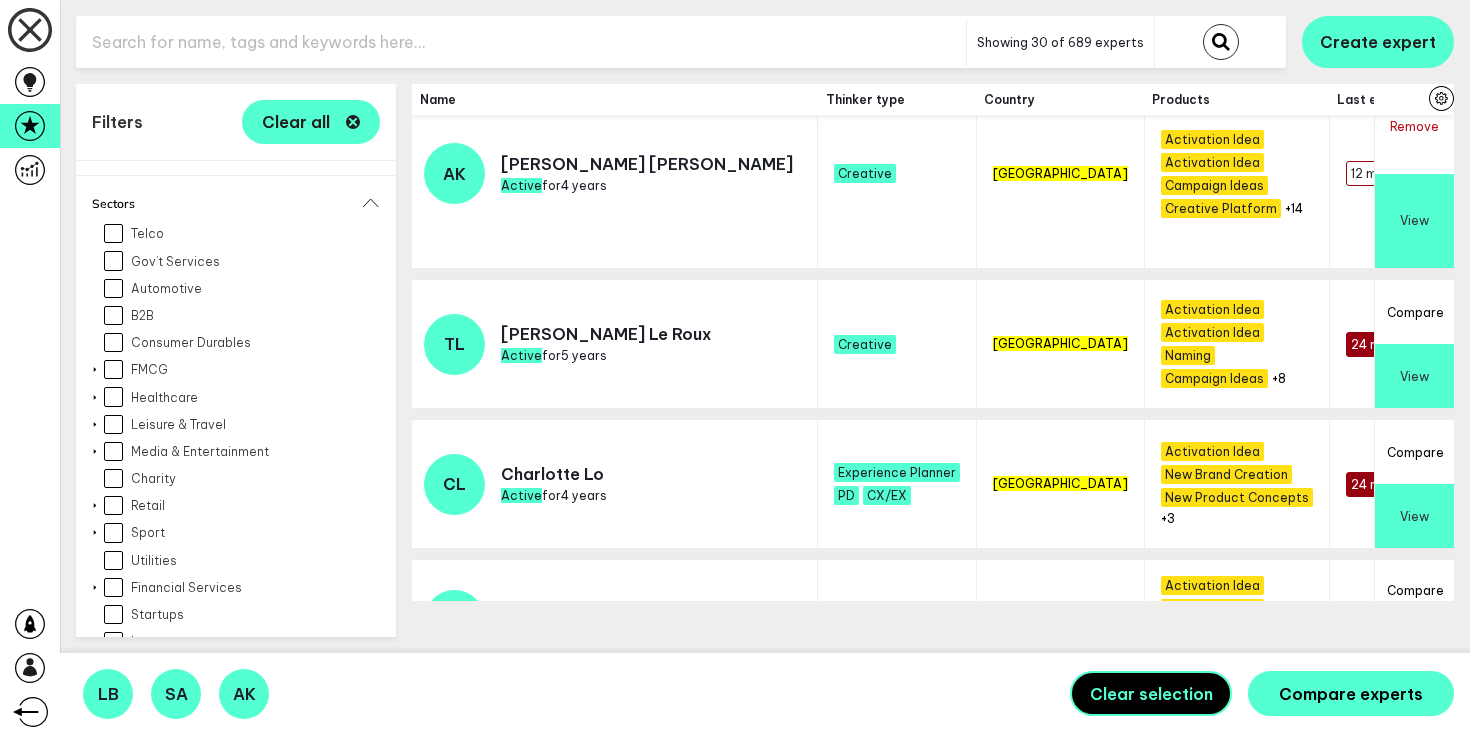 click at bounding box center [521, 42] 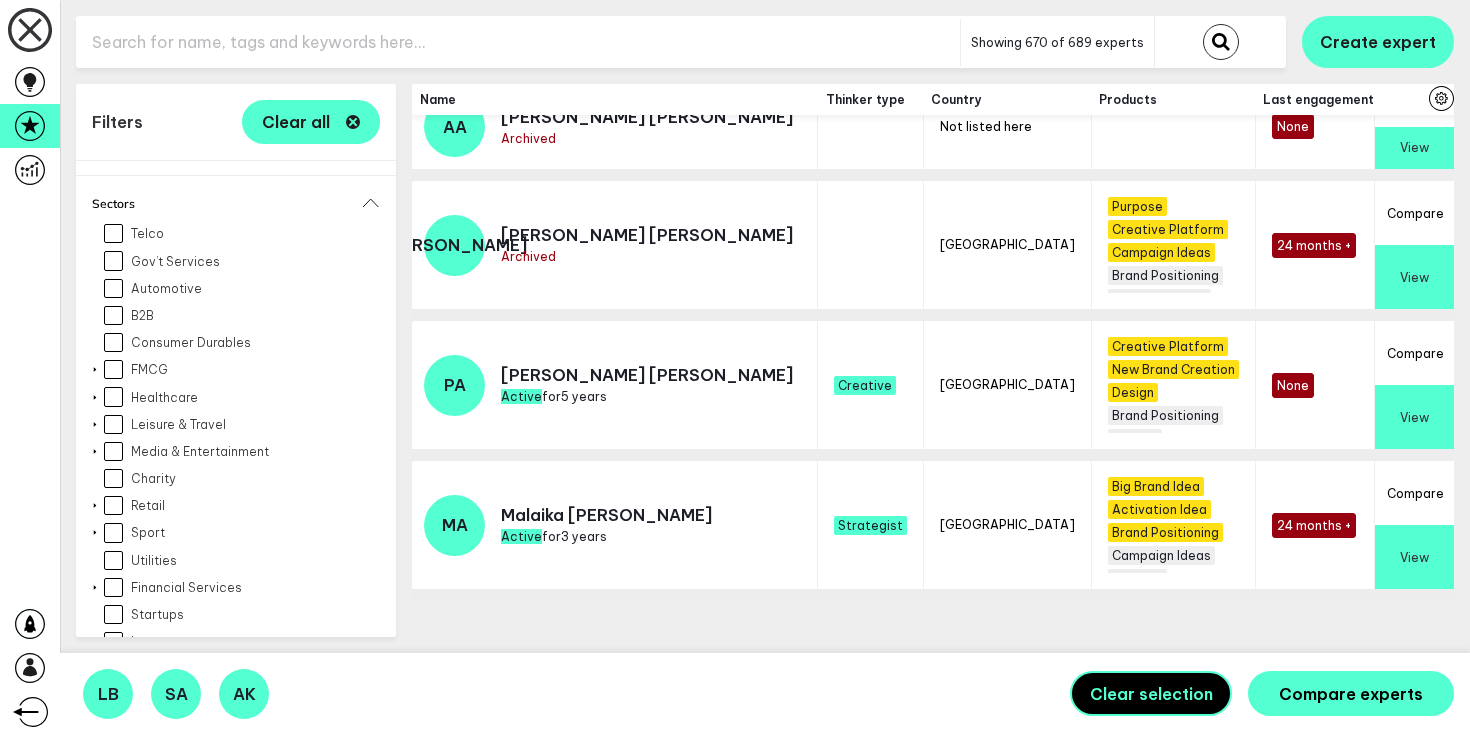 scroll, scrollTop: 2455, scrollLeft: 0, axis: vertical 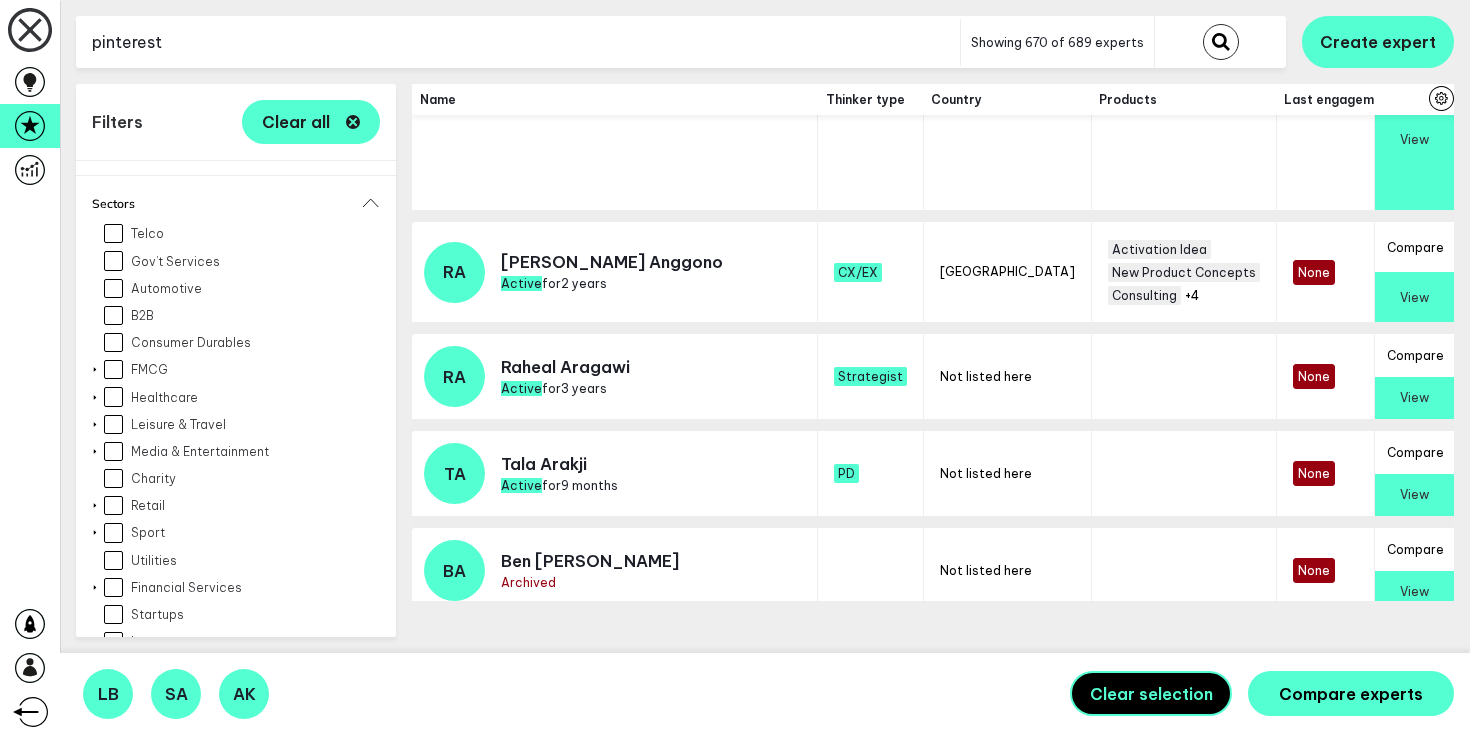 click at bounding box center [1221, 42] 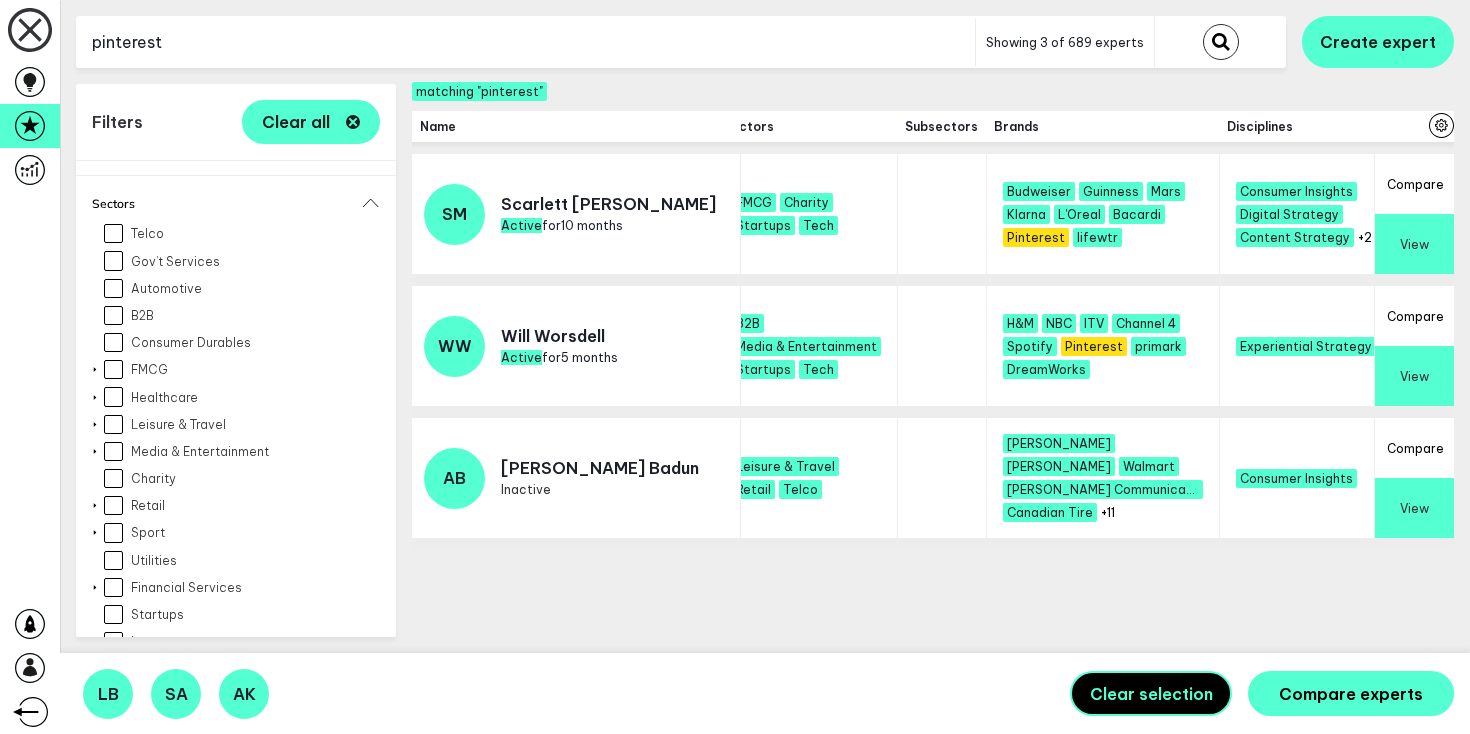 scroll, scrollTop: 0, scrollLeft: 1702, axis: horizontal 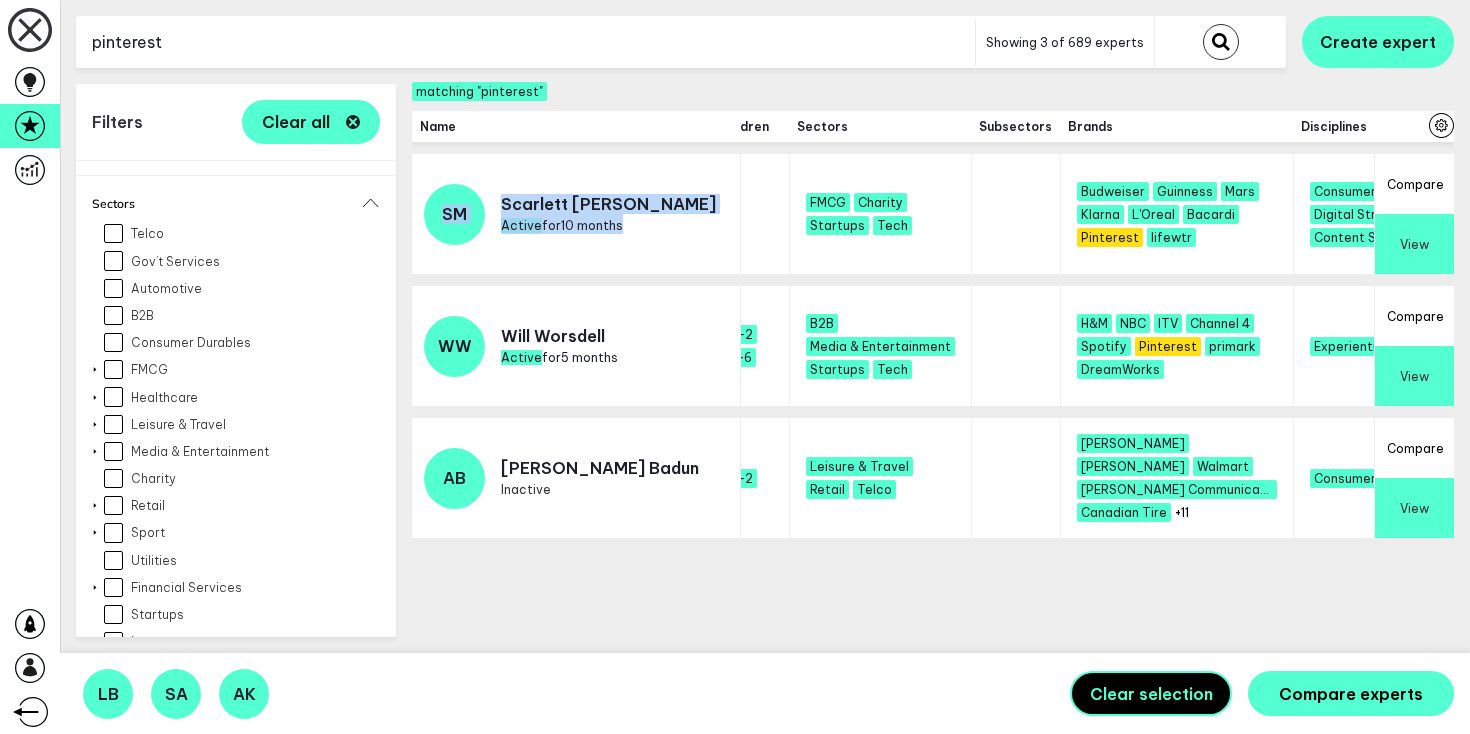 drag, startPoint x: 661, startPoint y: 202, endPoint x: 489, endPoint y: 203, distance: 172.00291 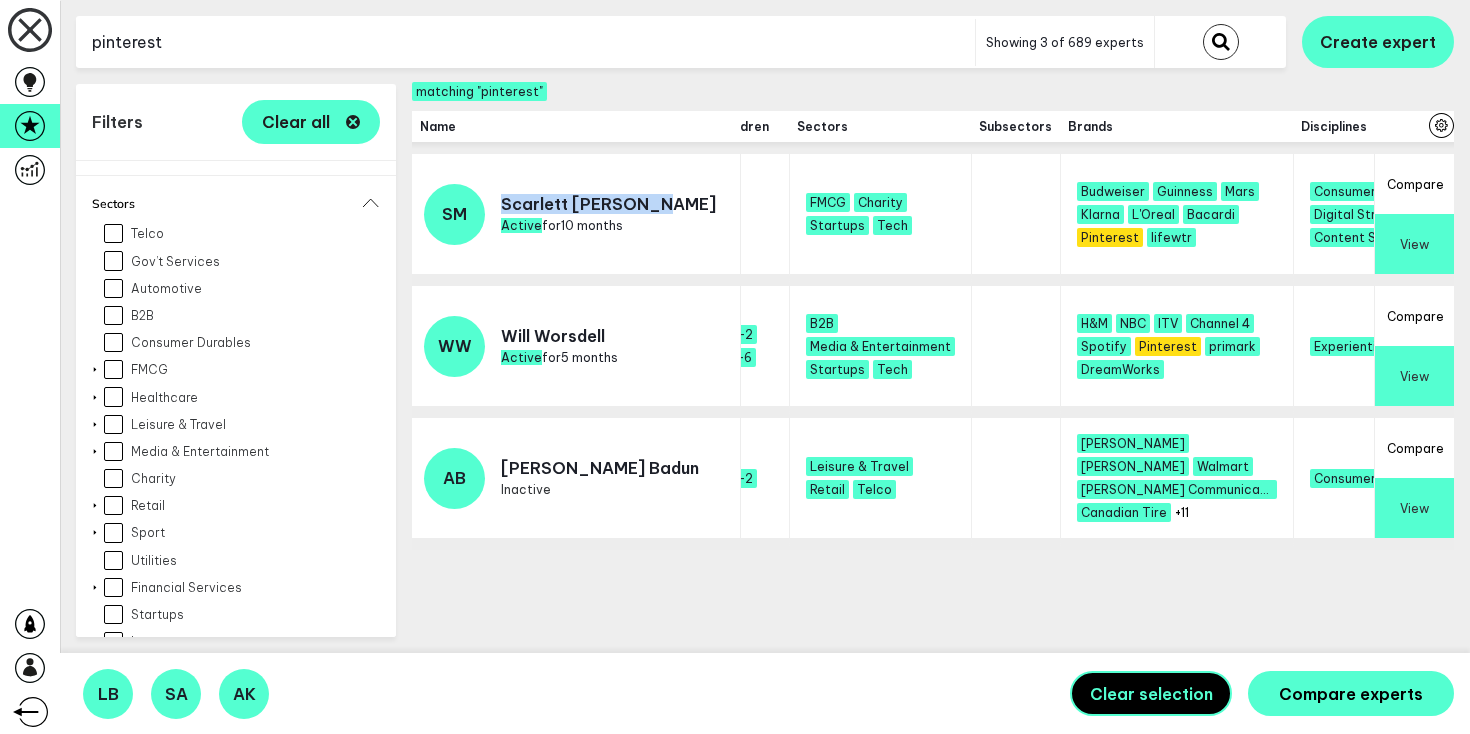 drag, startPoint x: 502, startPoint y: 204, endPoint x: 655, endPoint y: 196, distance: 153.20901 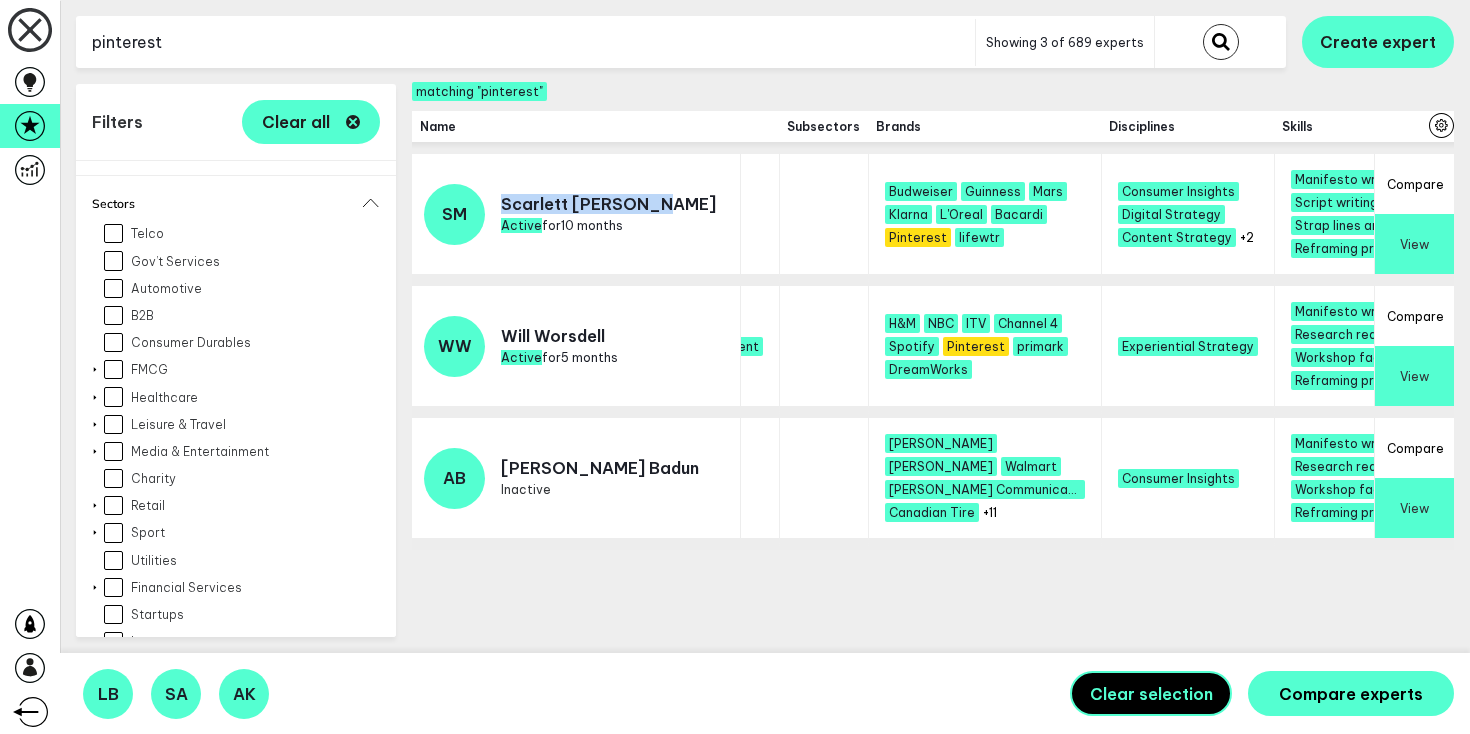 scroll, scrollTop: 0, scrollLeft: 1897, axis: horizontal 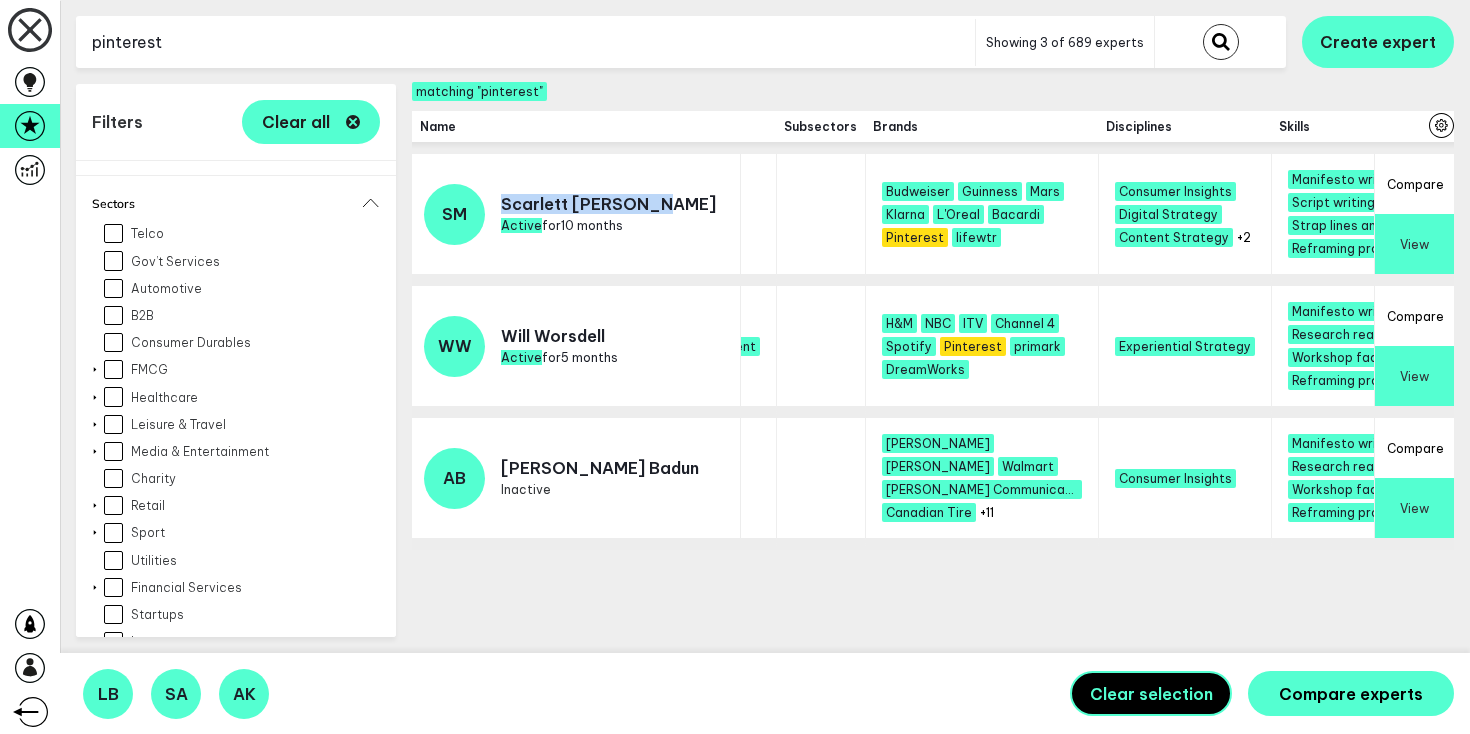 click on "Expand" at bounding box center [1543, 379] 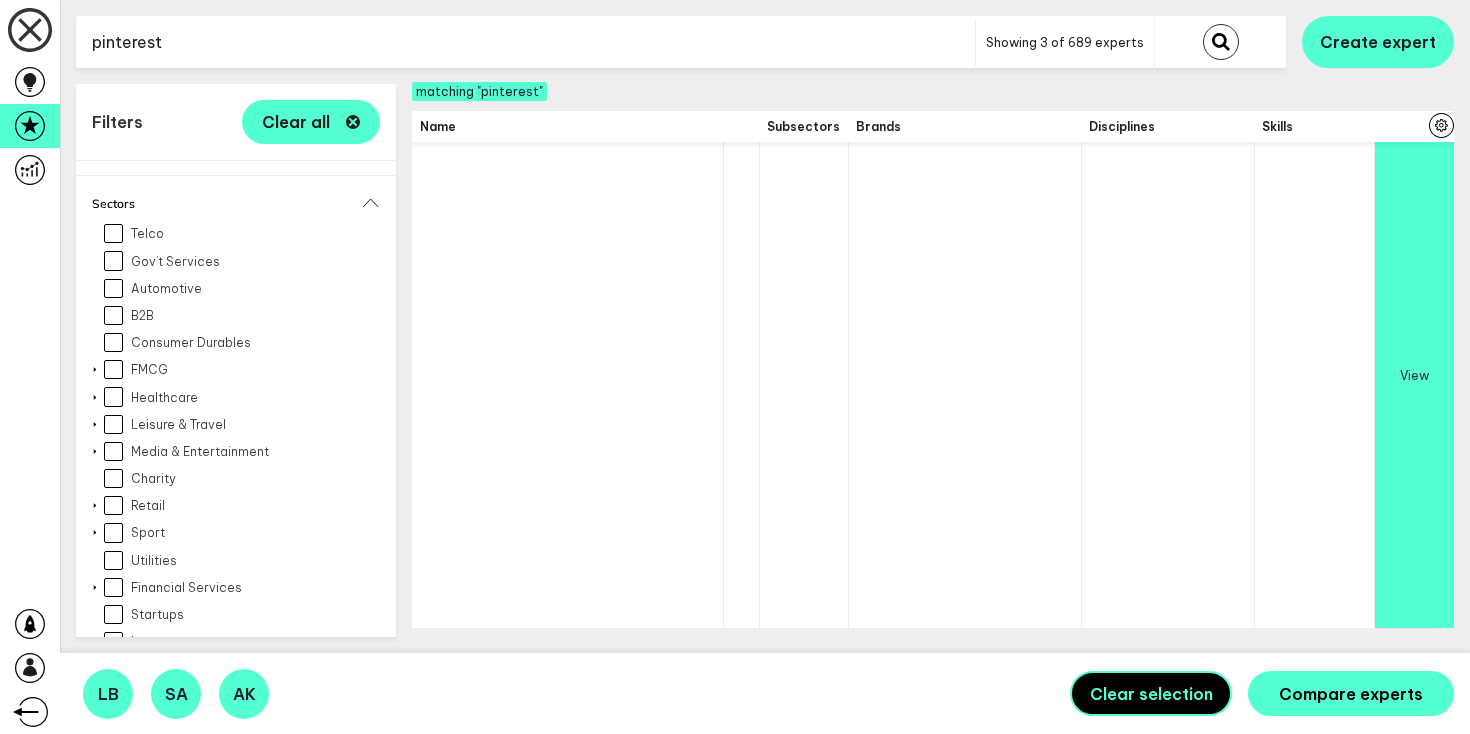 scroll, scrollTop: 973, scrollLeft: 1897, axis: both 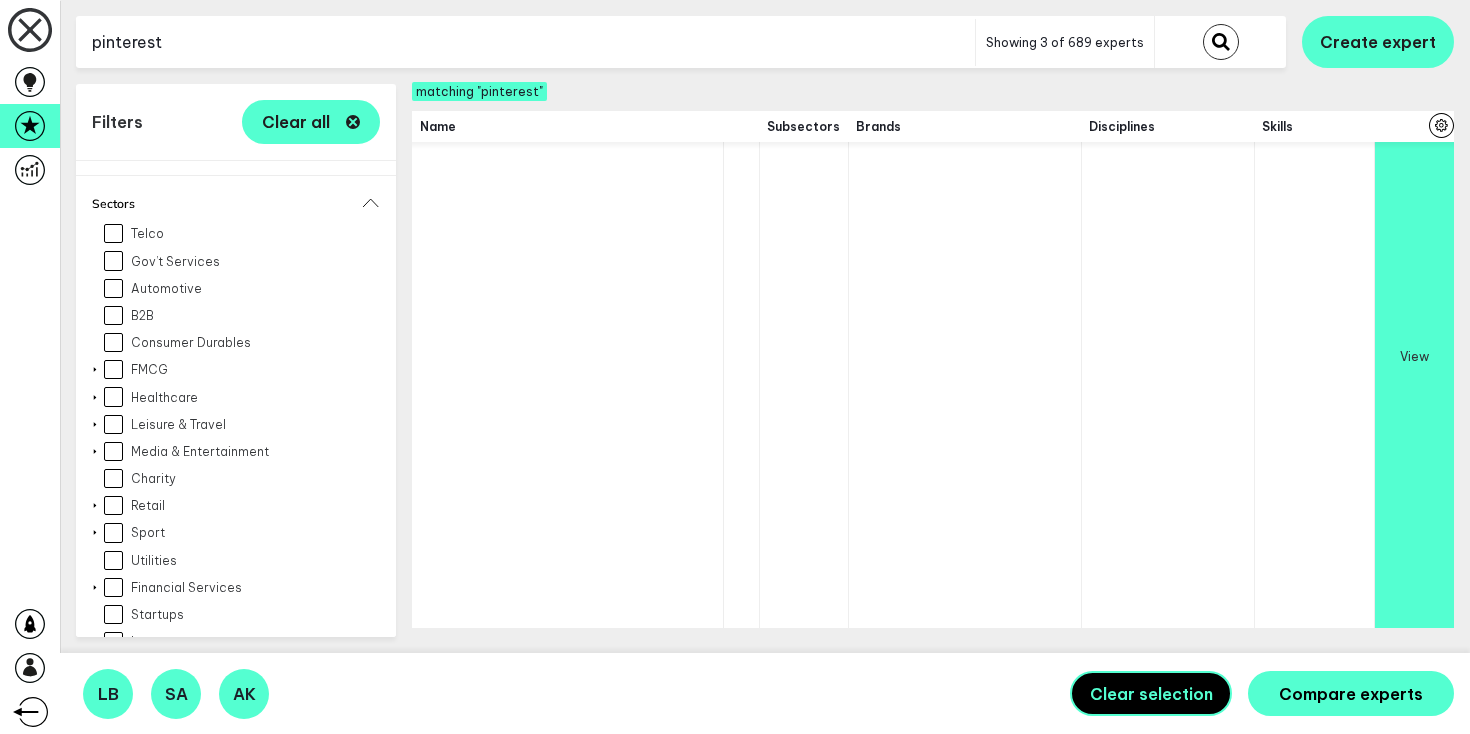 click on "Collapse" at bounding box center (1531, 676) 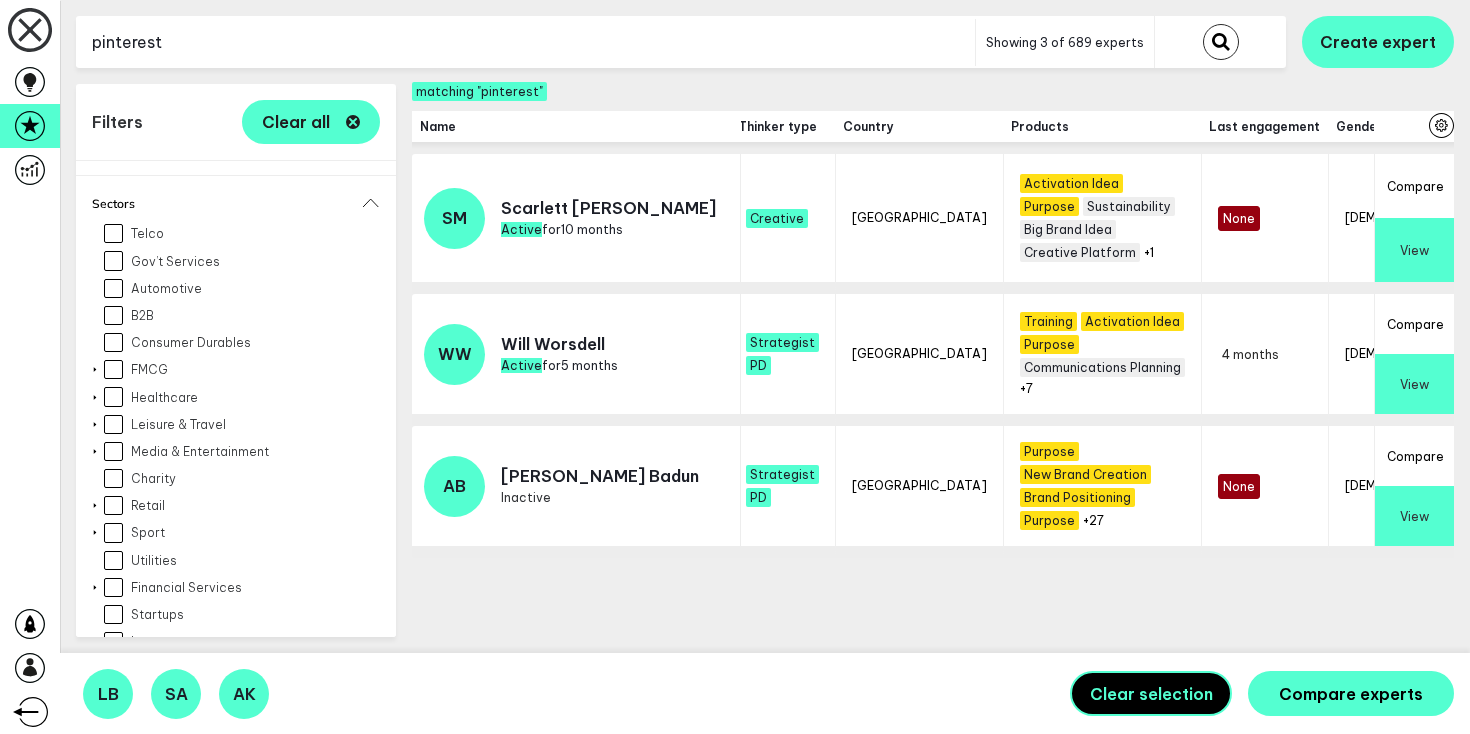 scroll, scrollTop: 0, scrollLeft: 0, axis: both 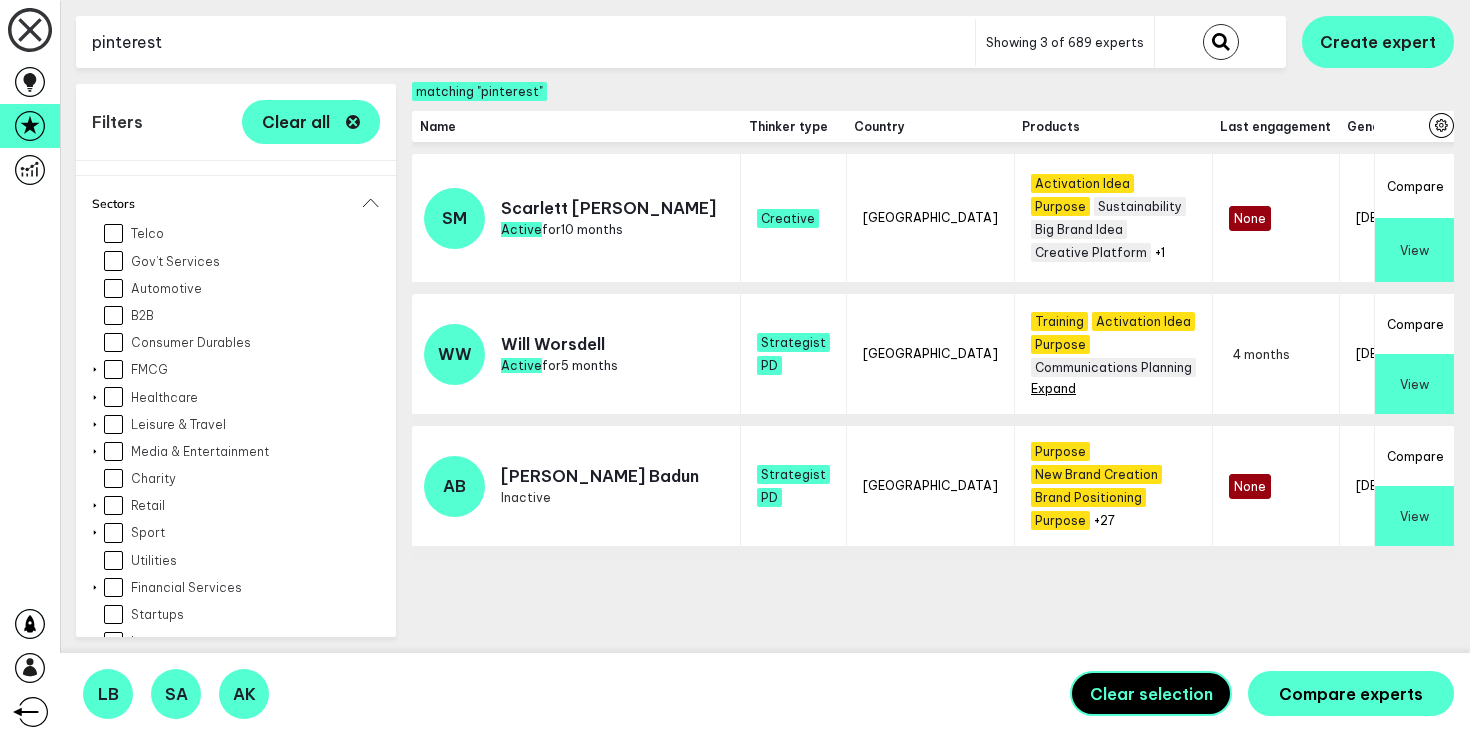 click on "+7" at bounding box center (1037, 388) 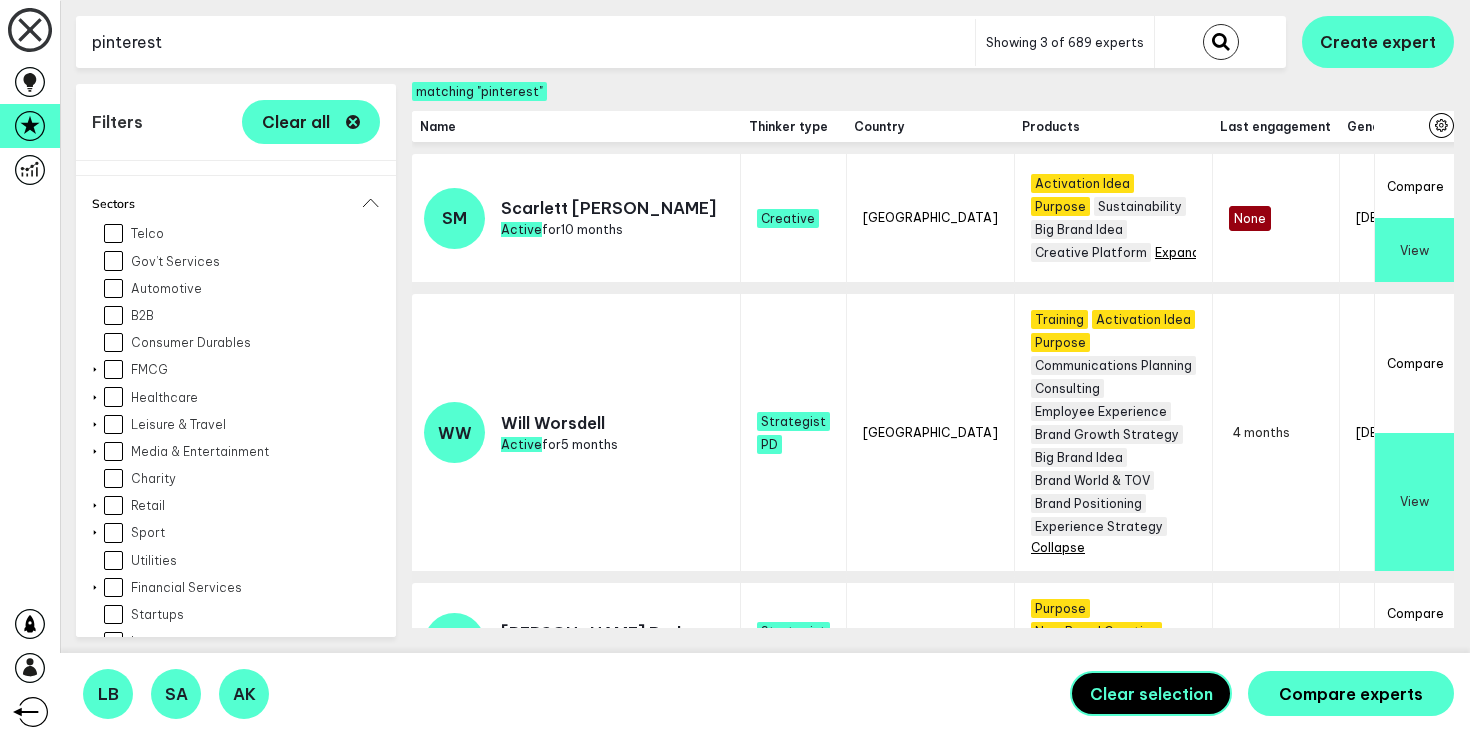 click on "+1" at bounding box center (1160, 252) 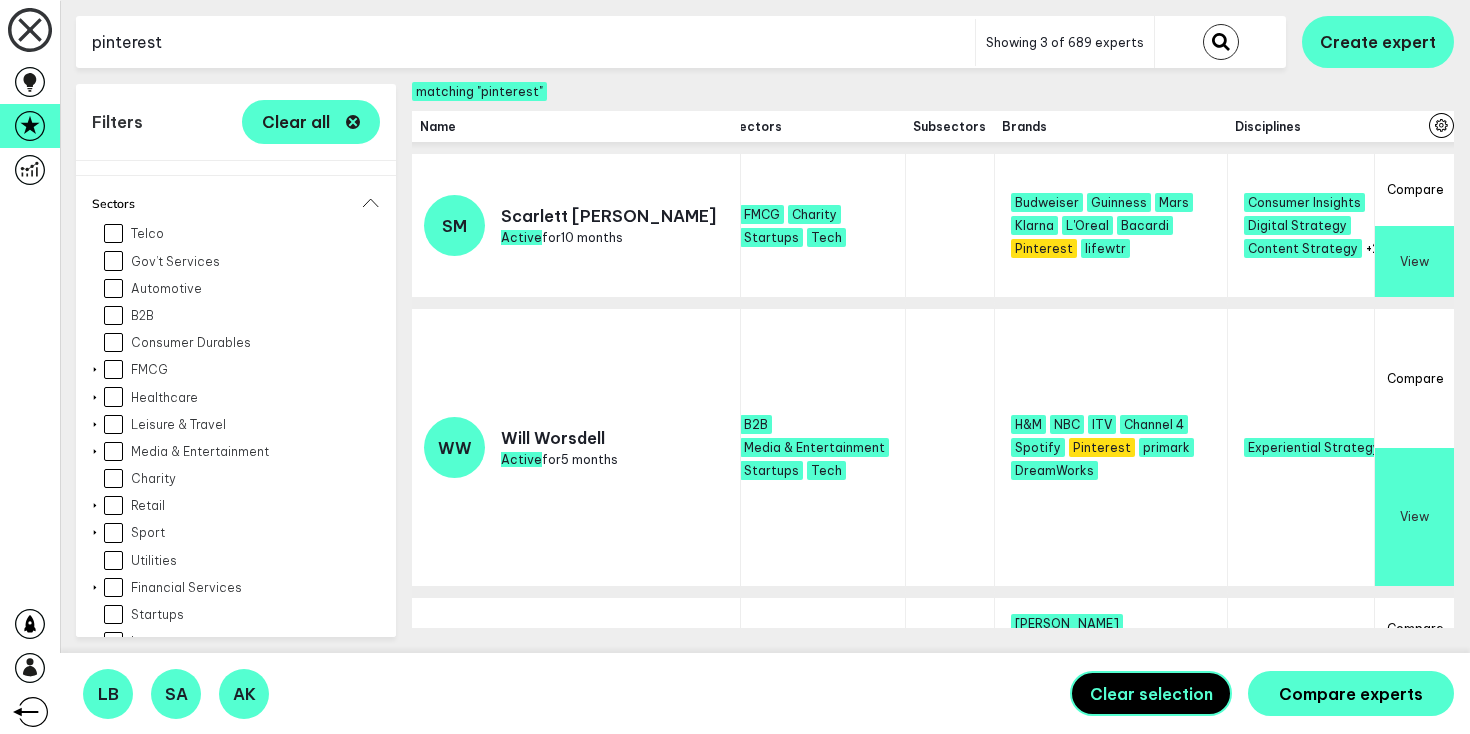 scroll, scrollTop: 0, scrollLeft: 1859, axis: horizontal 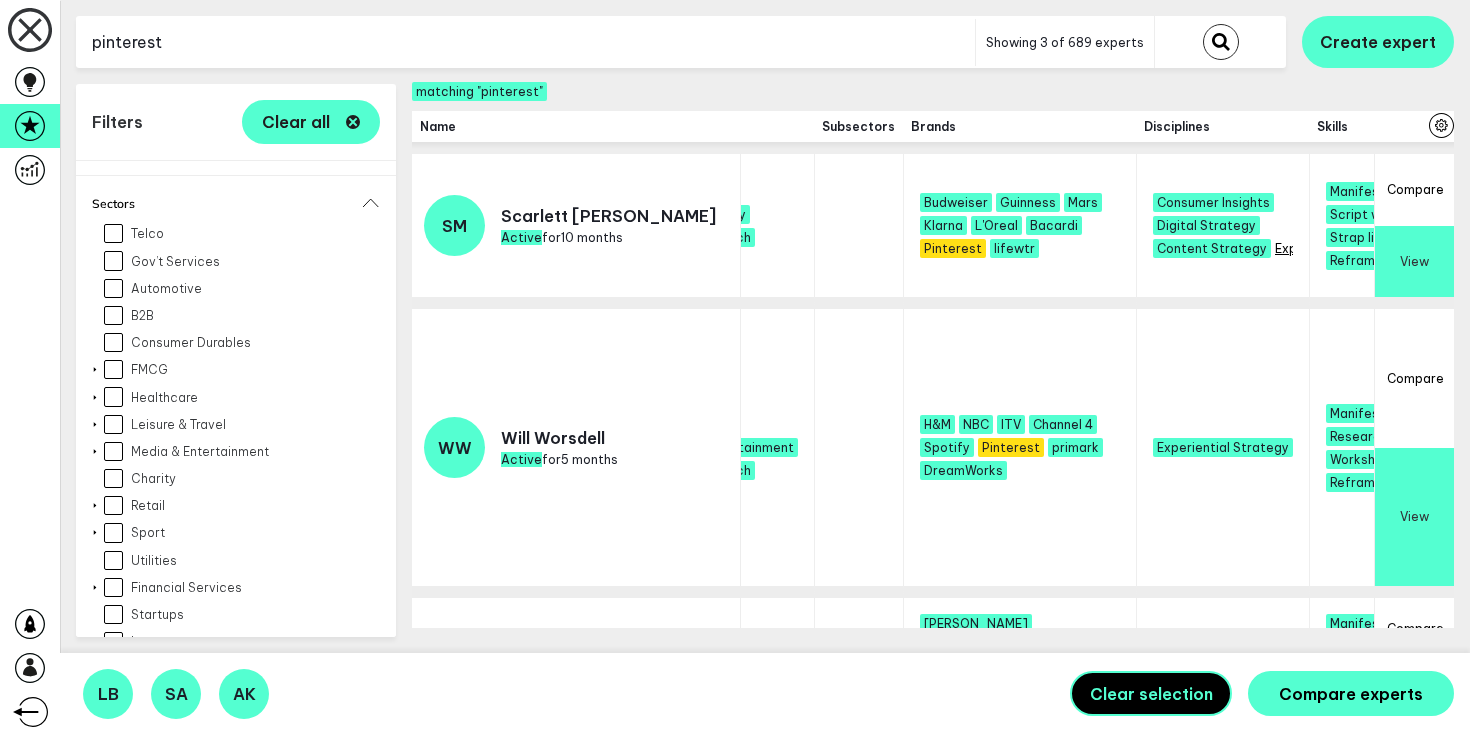 click on "+2" at bounding box center (1282, 248) 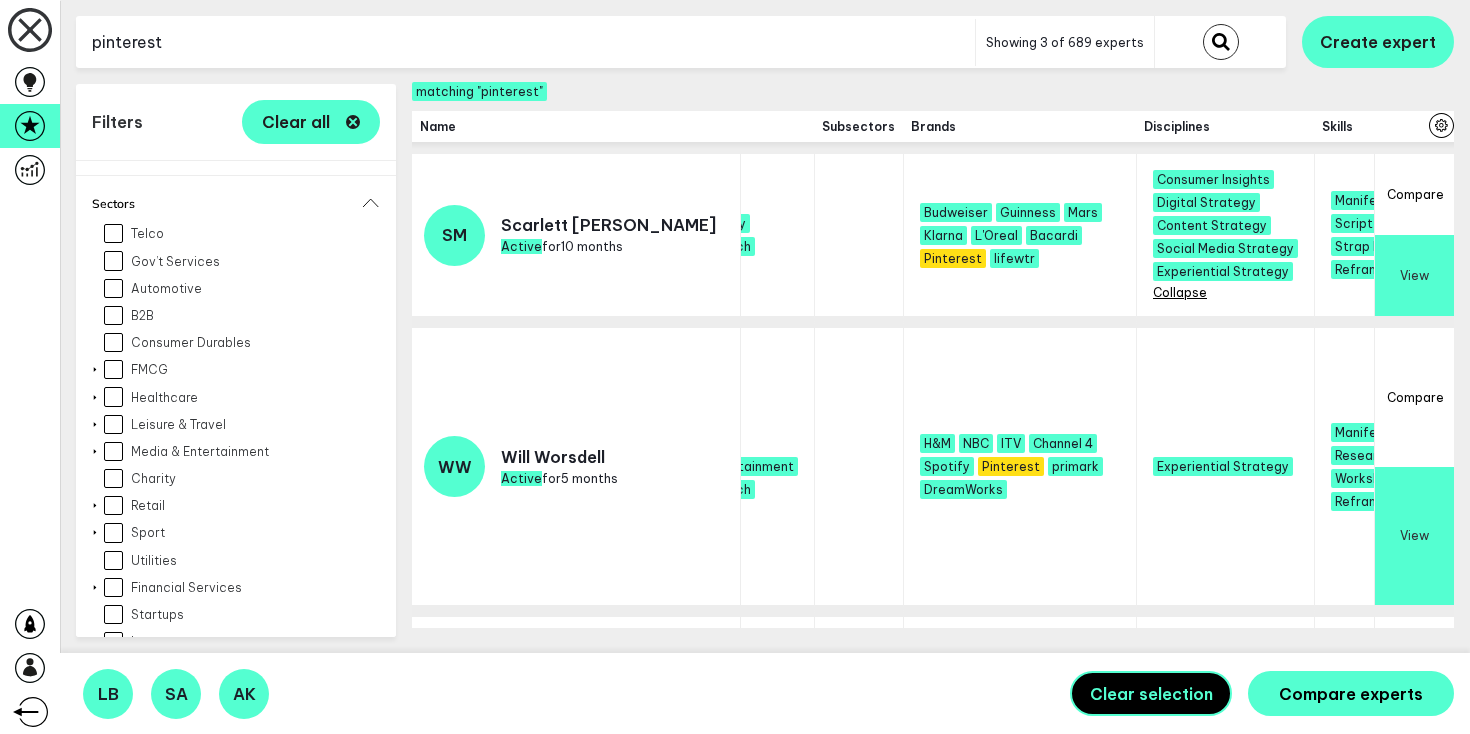 click on "CRACK + CIDER - a shop where you can buy essential items for rough sleepers. I ran this from [DATE]-[DATE] and we opened in...  Expand" at bounding box center [1667, 237] 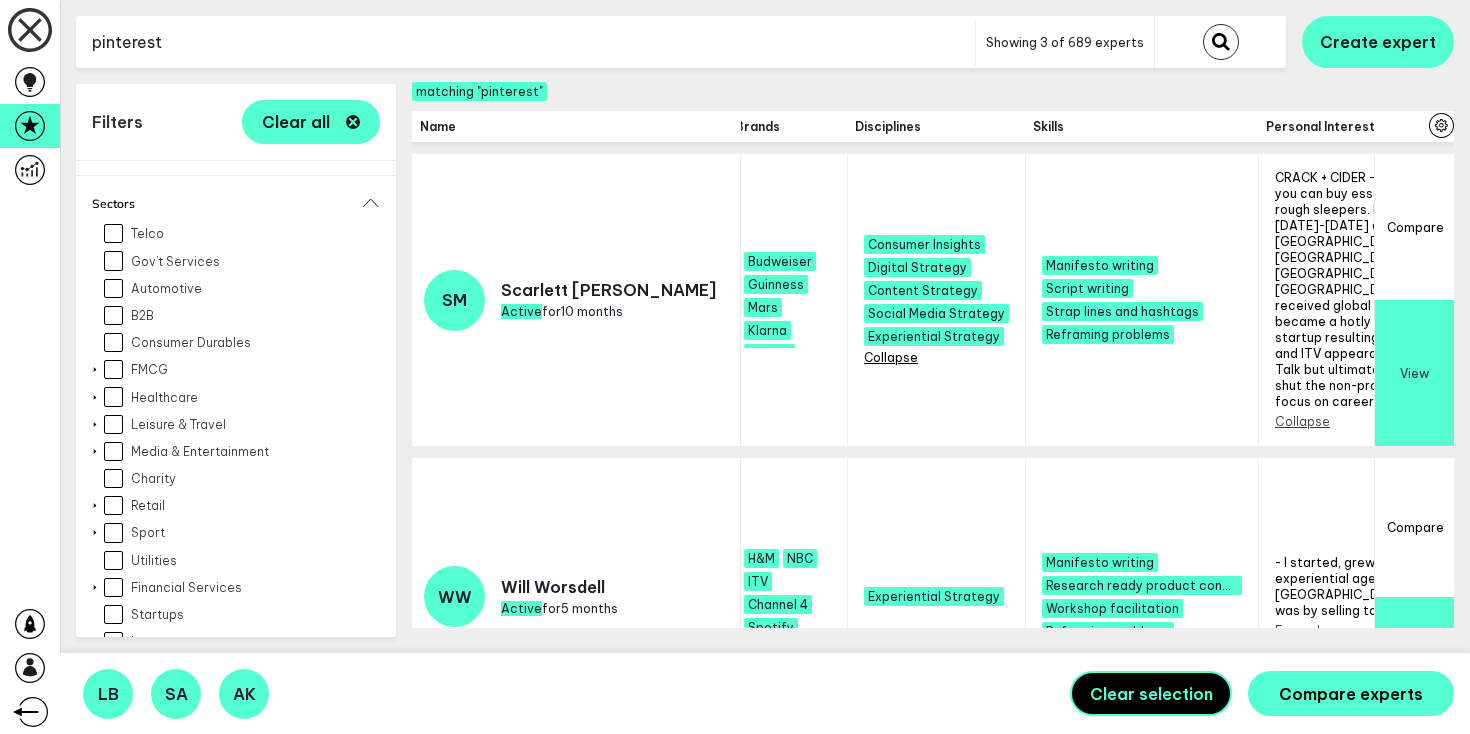 scroll, scrollTop: 0, scrollLeft: 2047, axis: horizontal 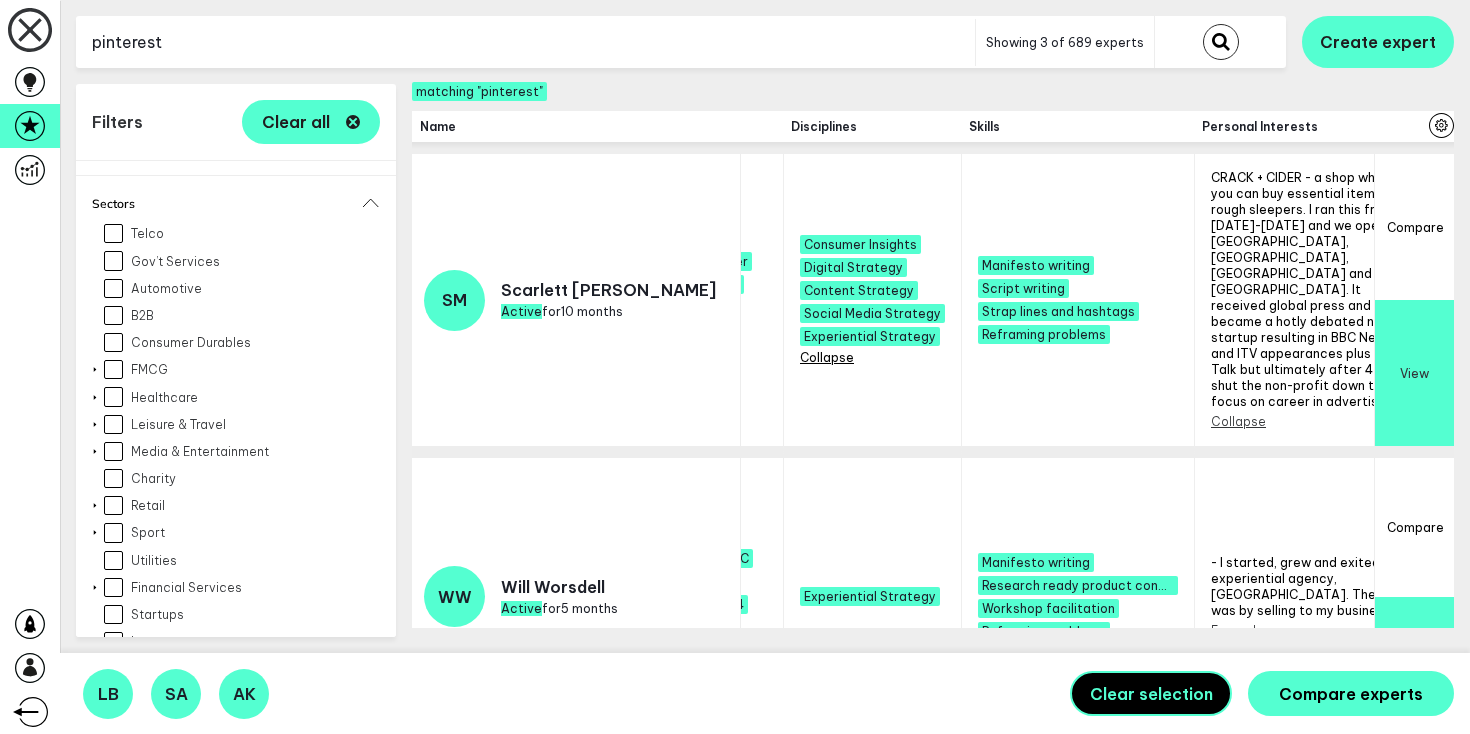 click on "Expand" at bounding box center [1473, 325] 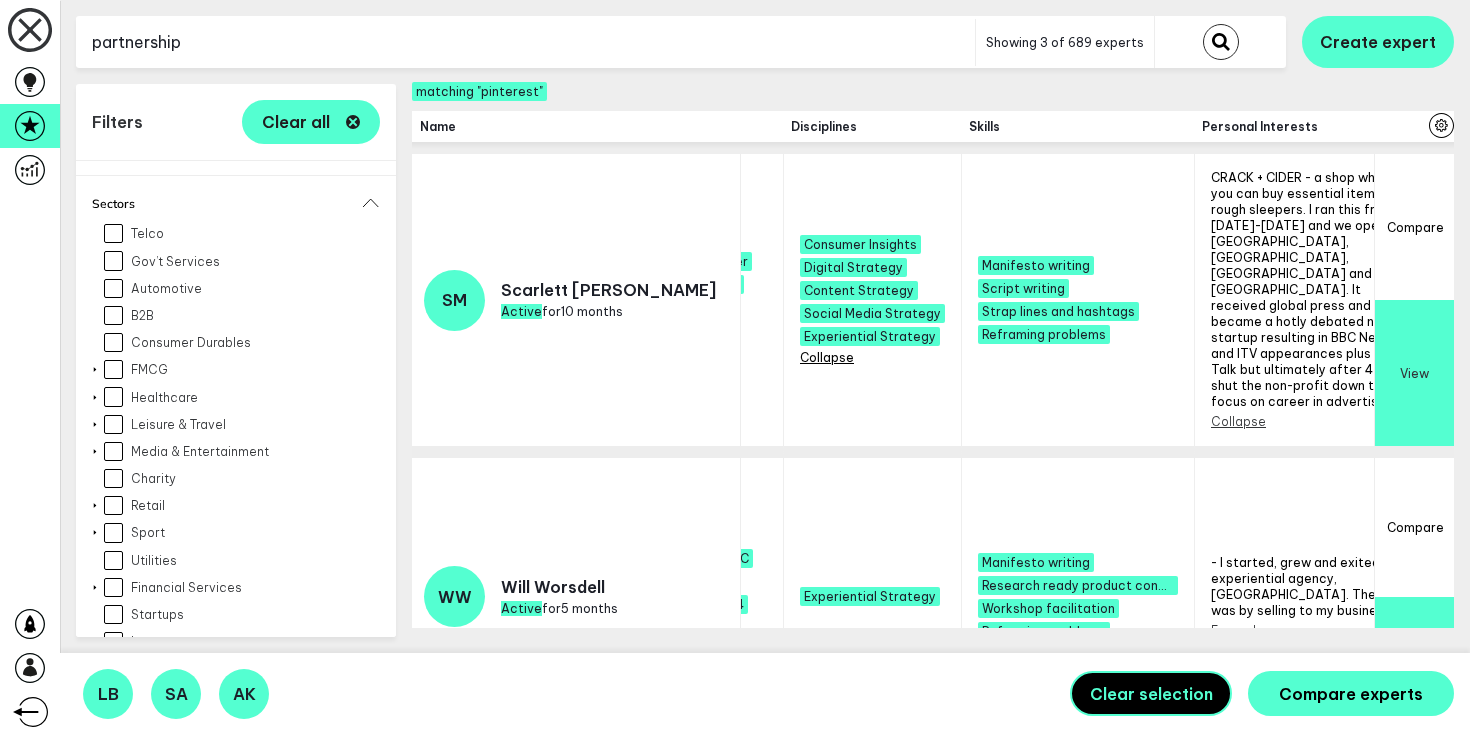 click at bounding box center (1221, 42) 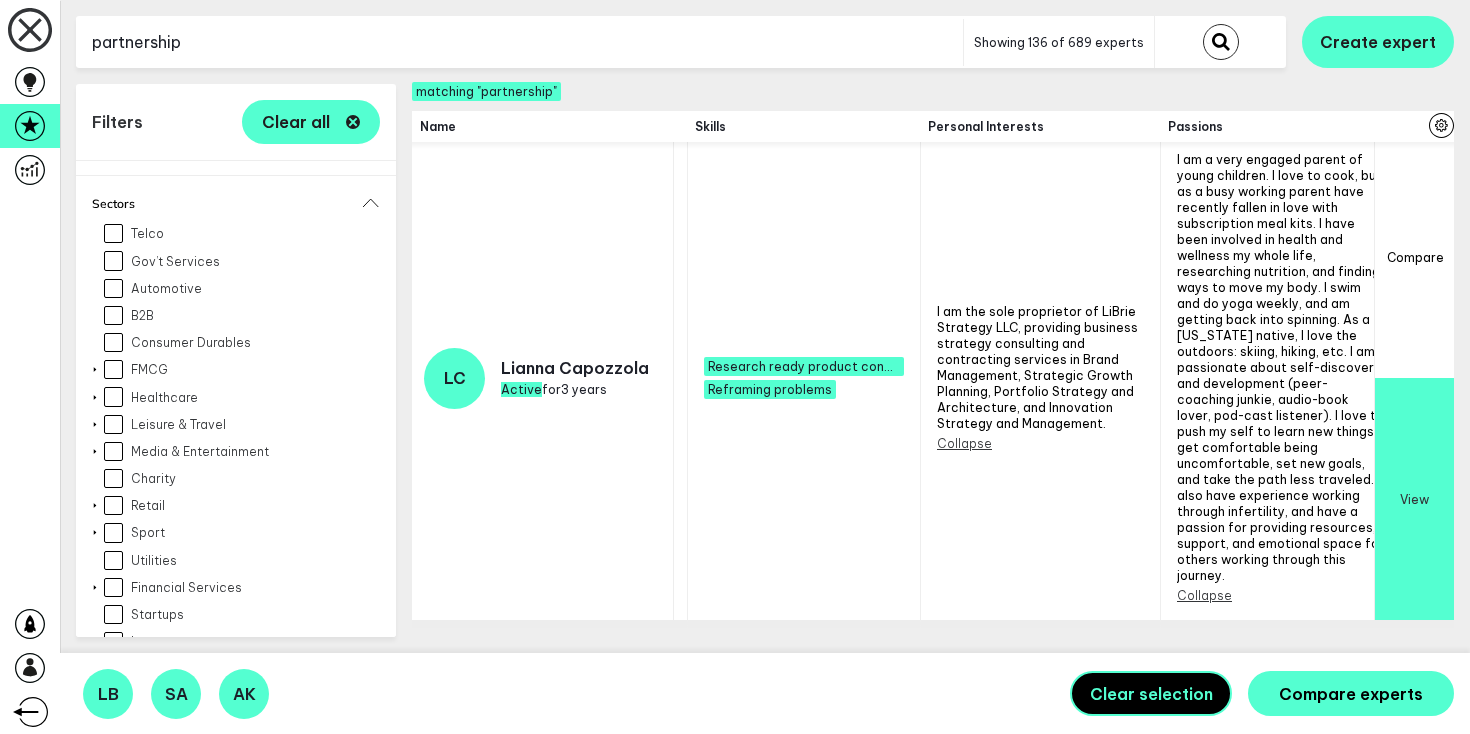 scroll, scrollTop: 39, scrollLeft: 2415, axis: both 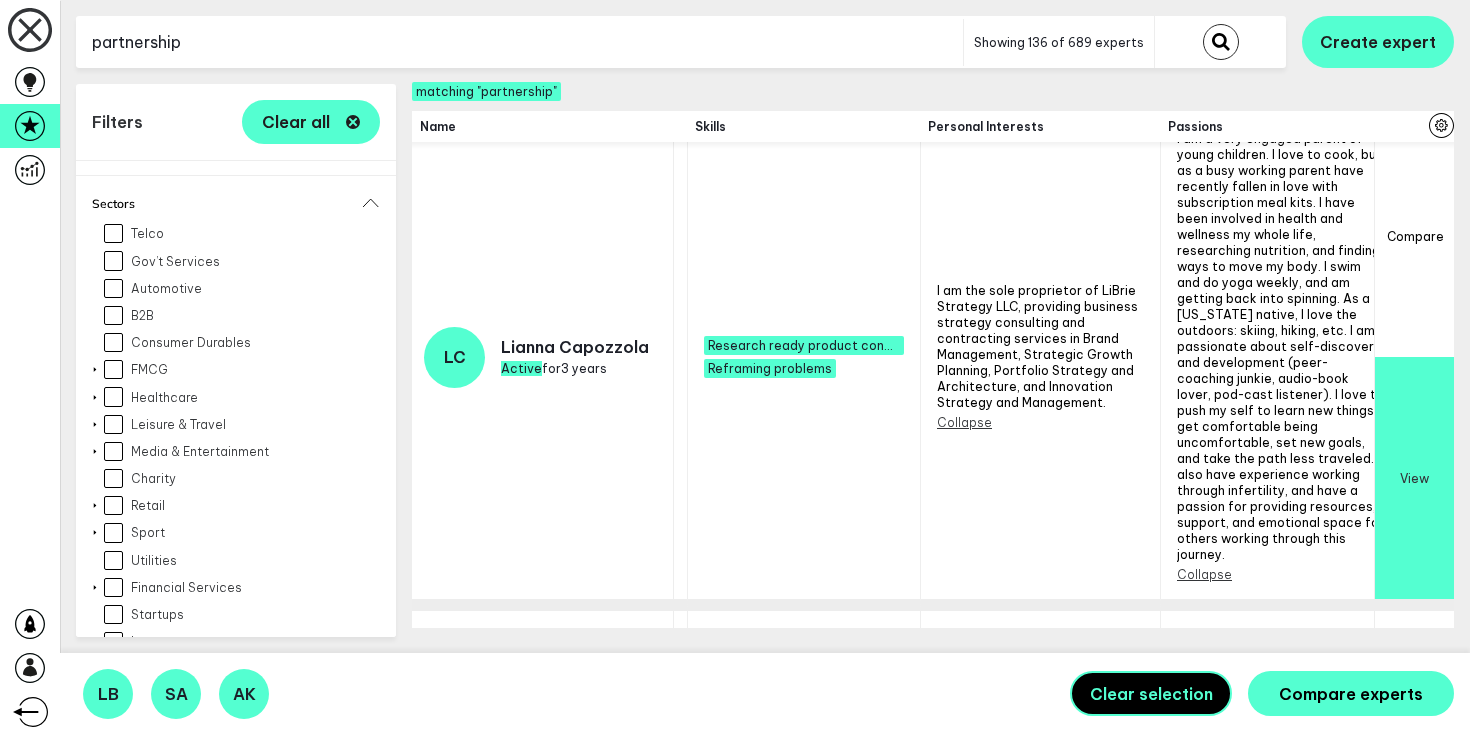 click on "Collapse" at bounding box center (964, 422) 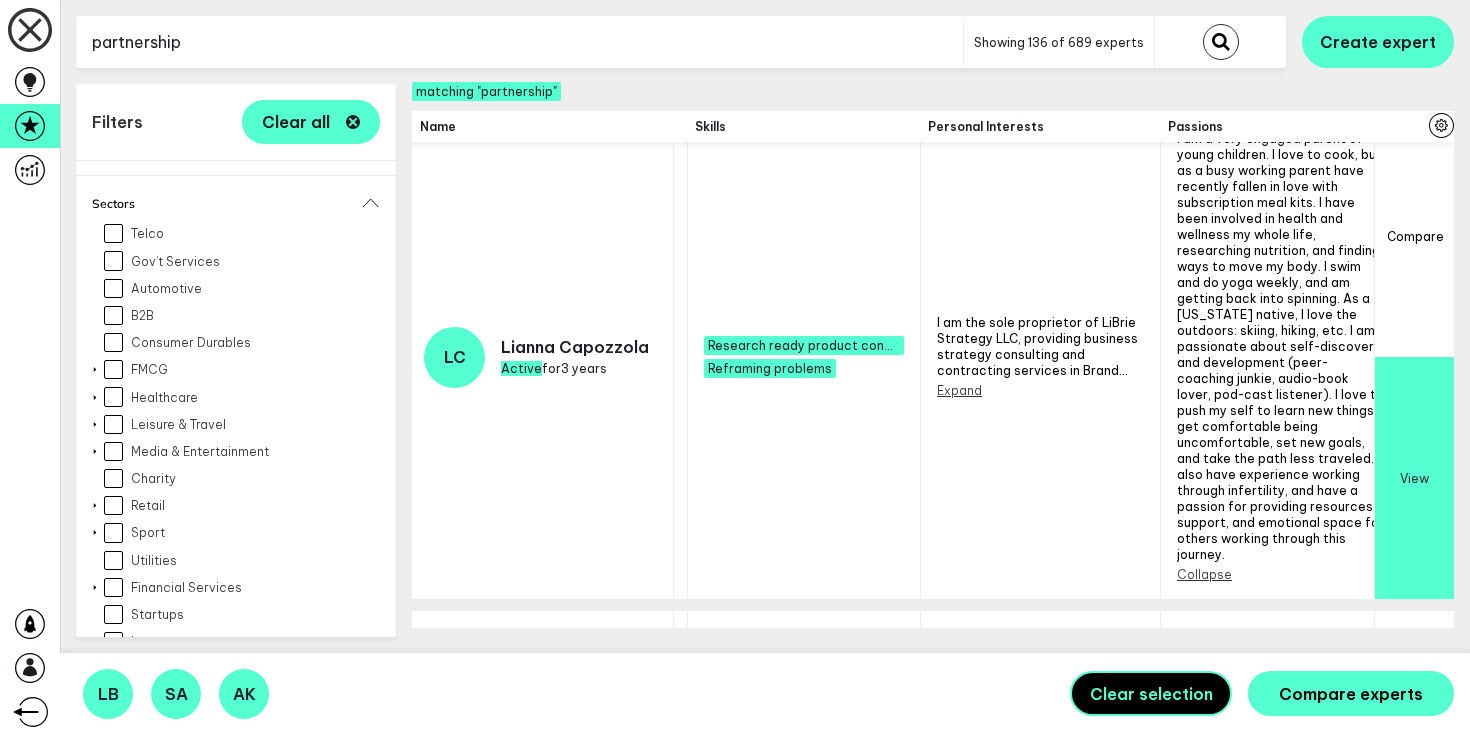 click on "Expand" at bounding box center [959, 390] 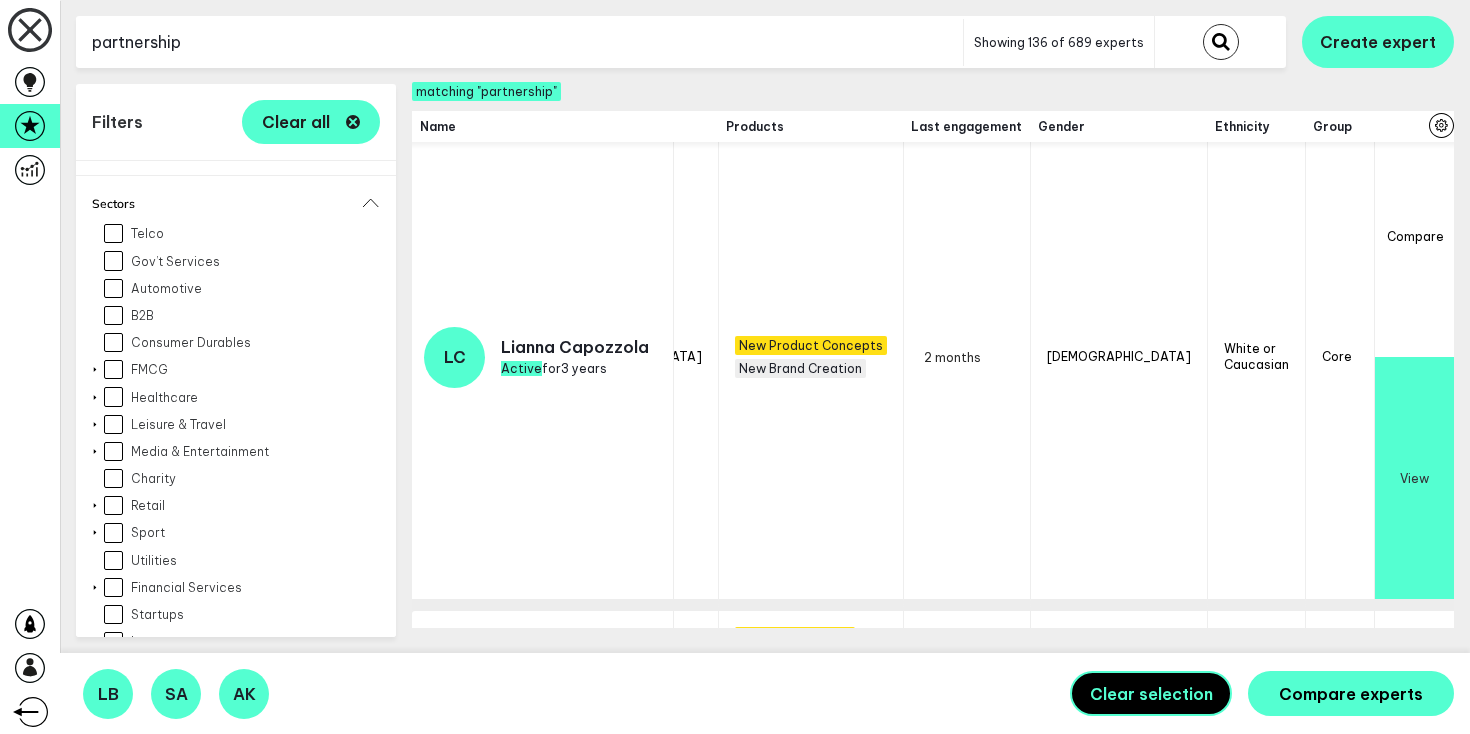 scroll, scrollTop: 39, scrollLeft: 0, axis: vertical 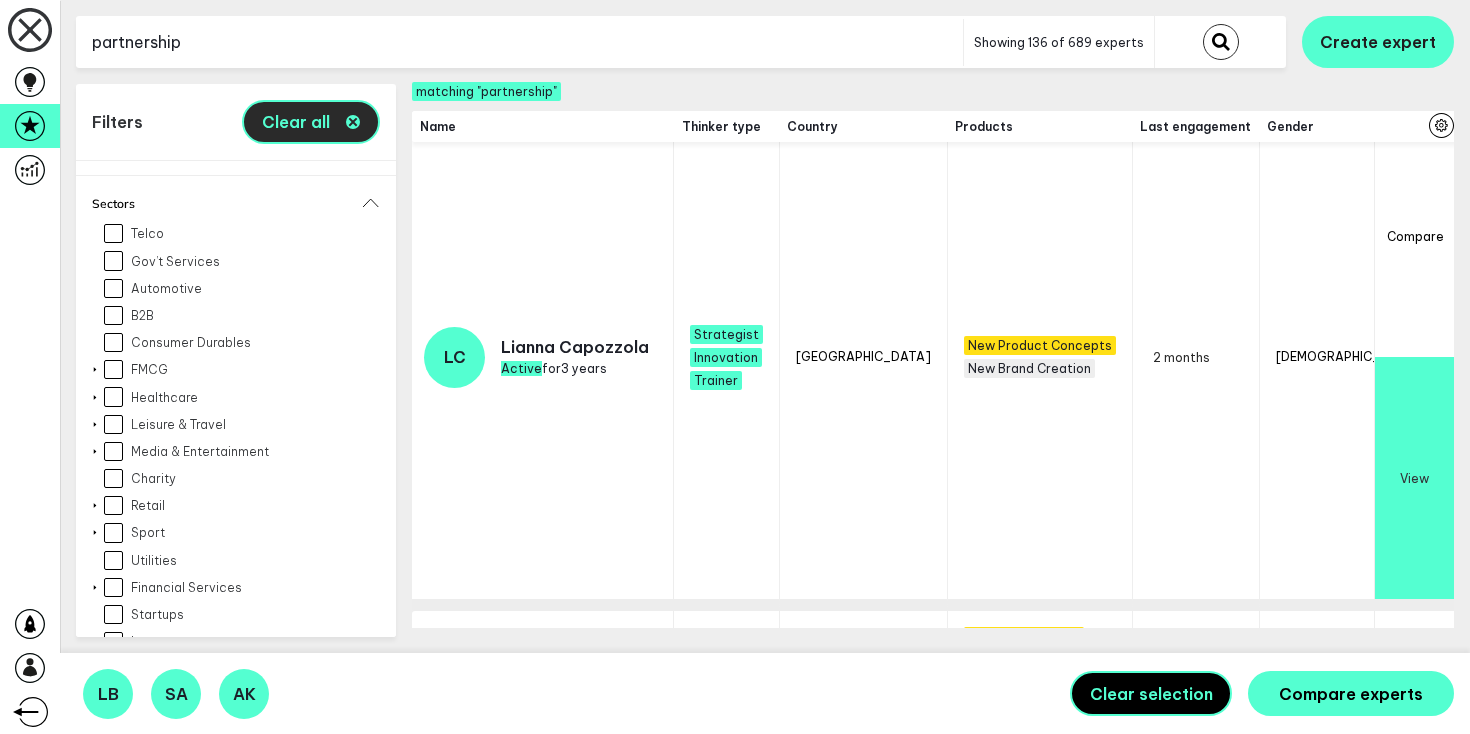 click 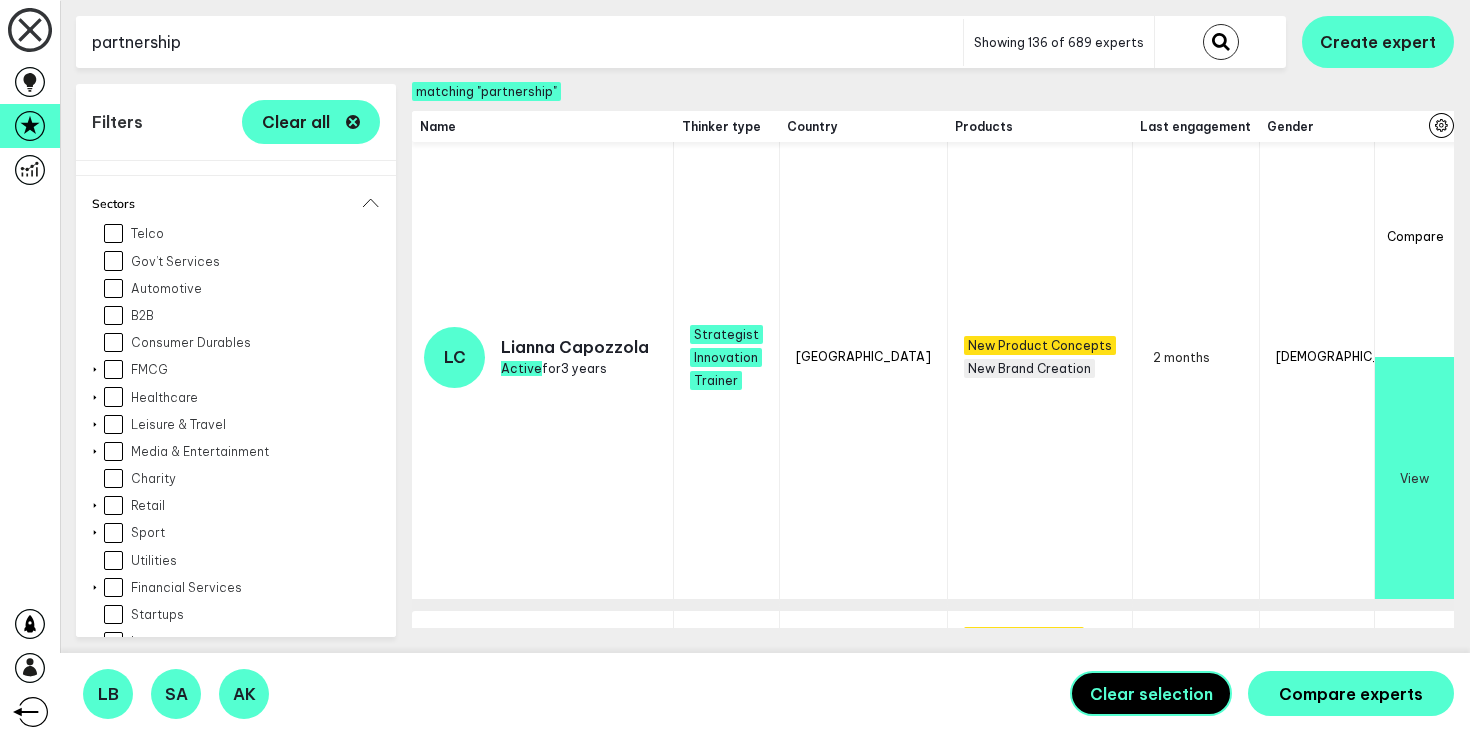 click on "partnership" at bounding box center [519, 42] 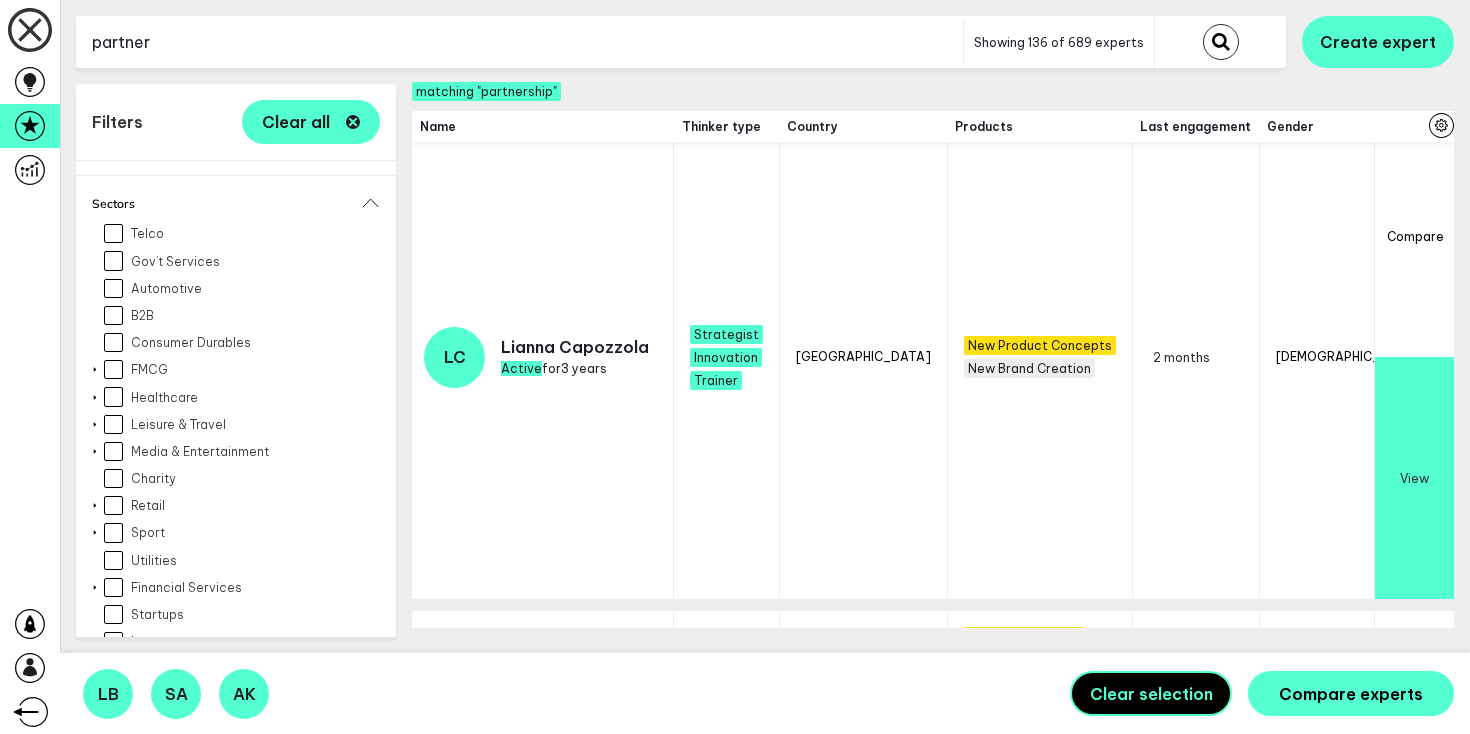 click at bounding box center (1221, 42) 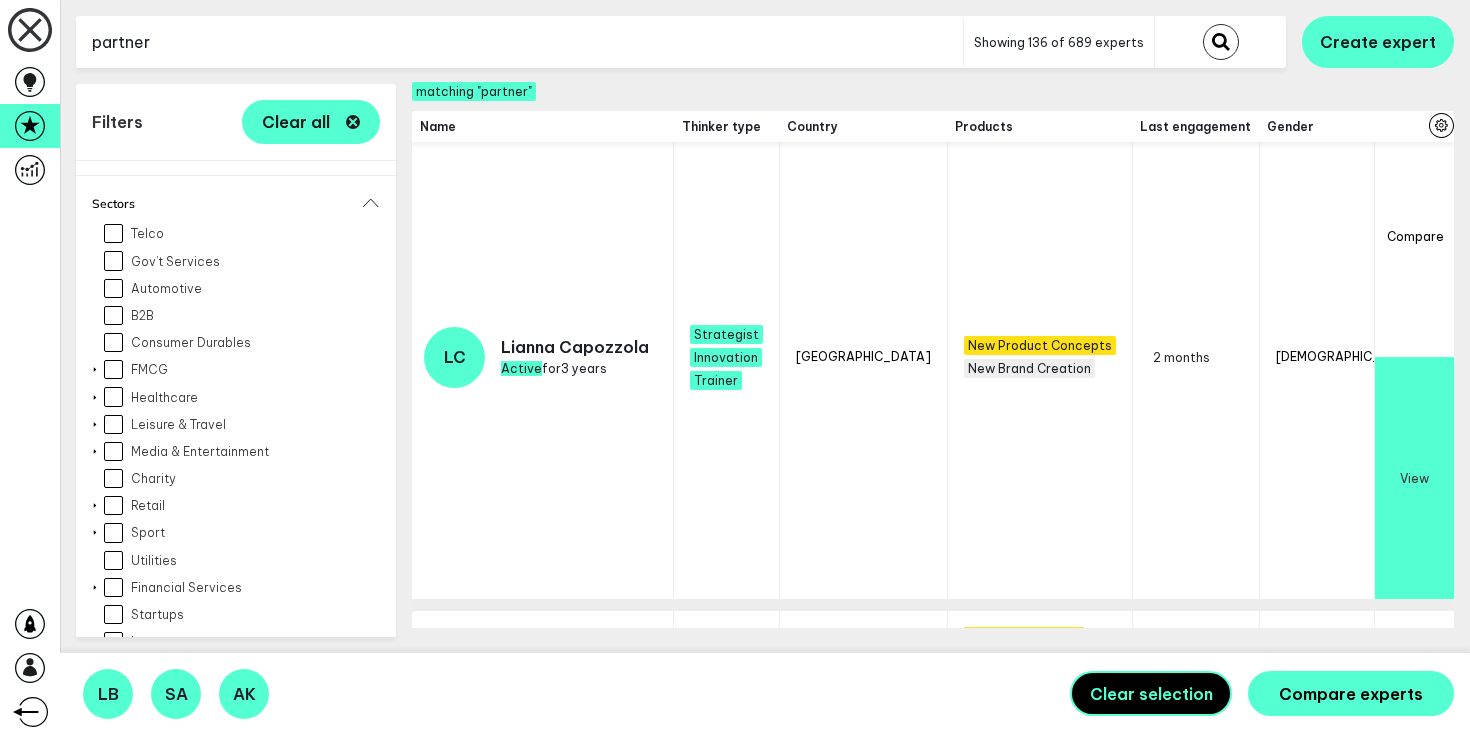 scroll, scrollTop: 0, scrollLeft: 0, axis: both 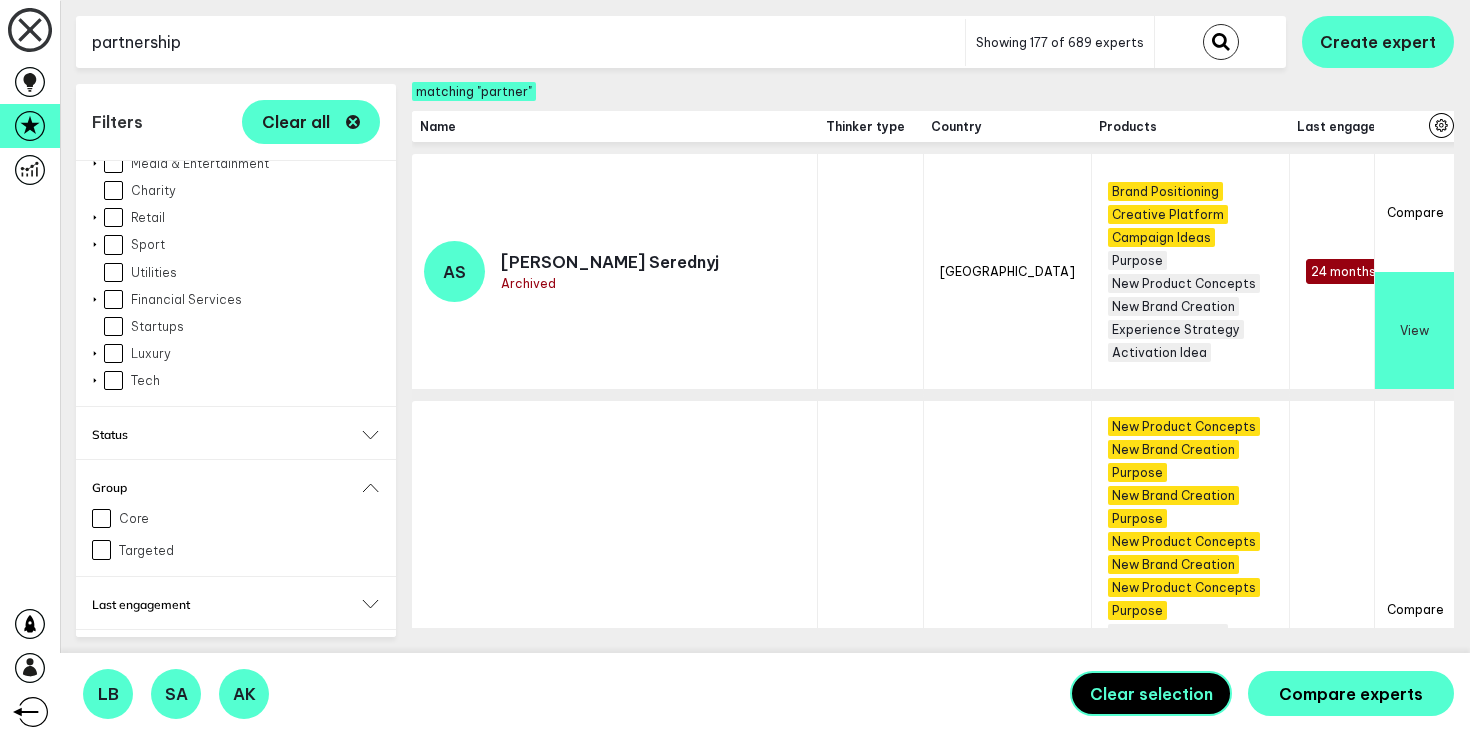type on "partnership" 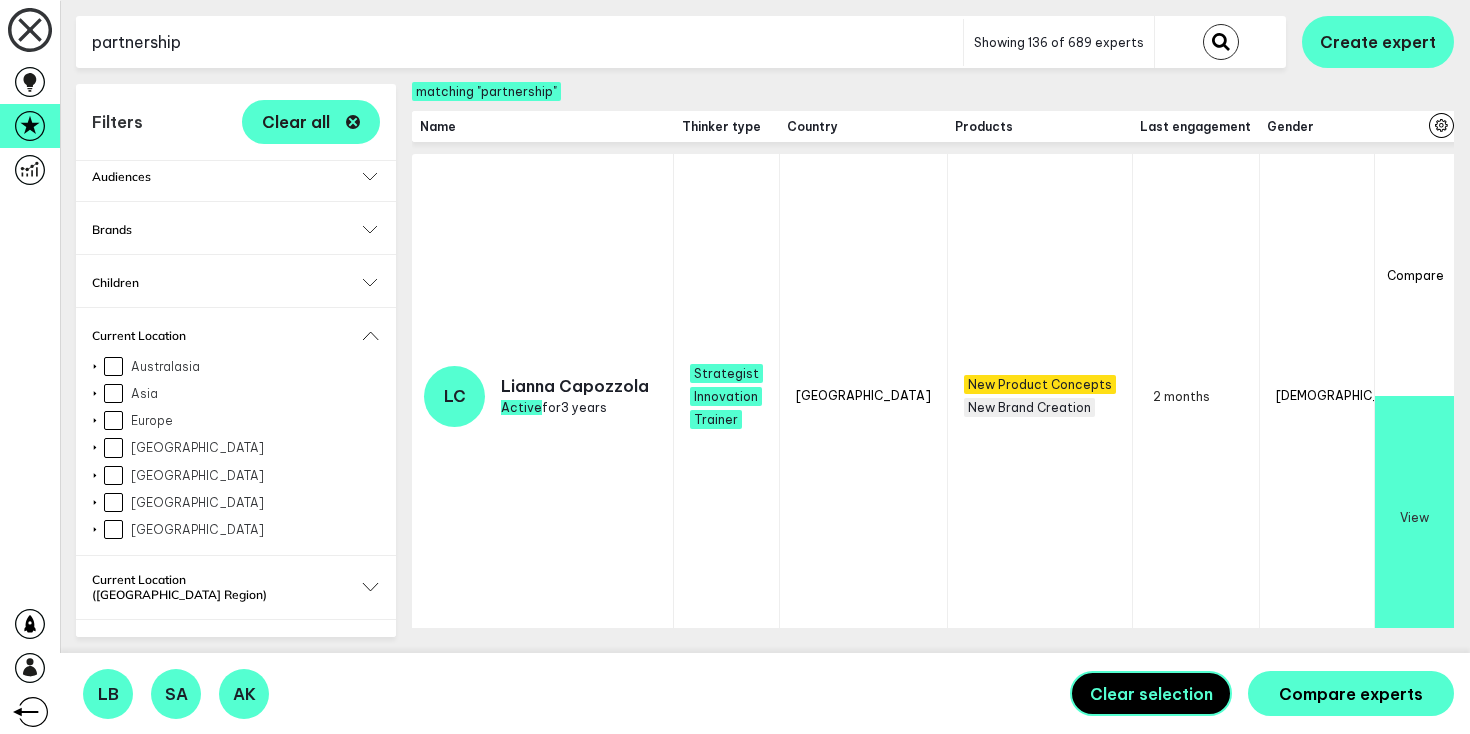 scroll, scrollTop: 64, scrollLeft: 0, axis: vertical 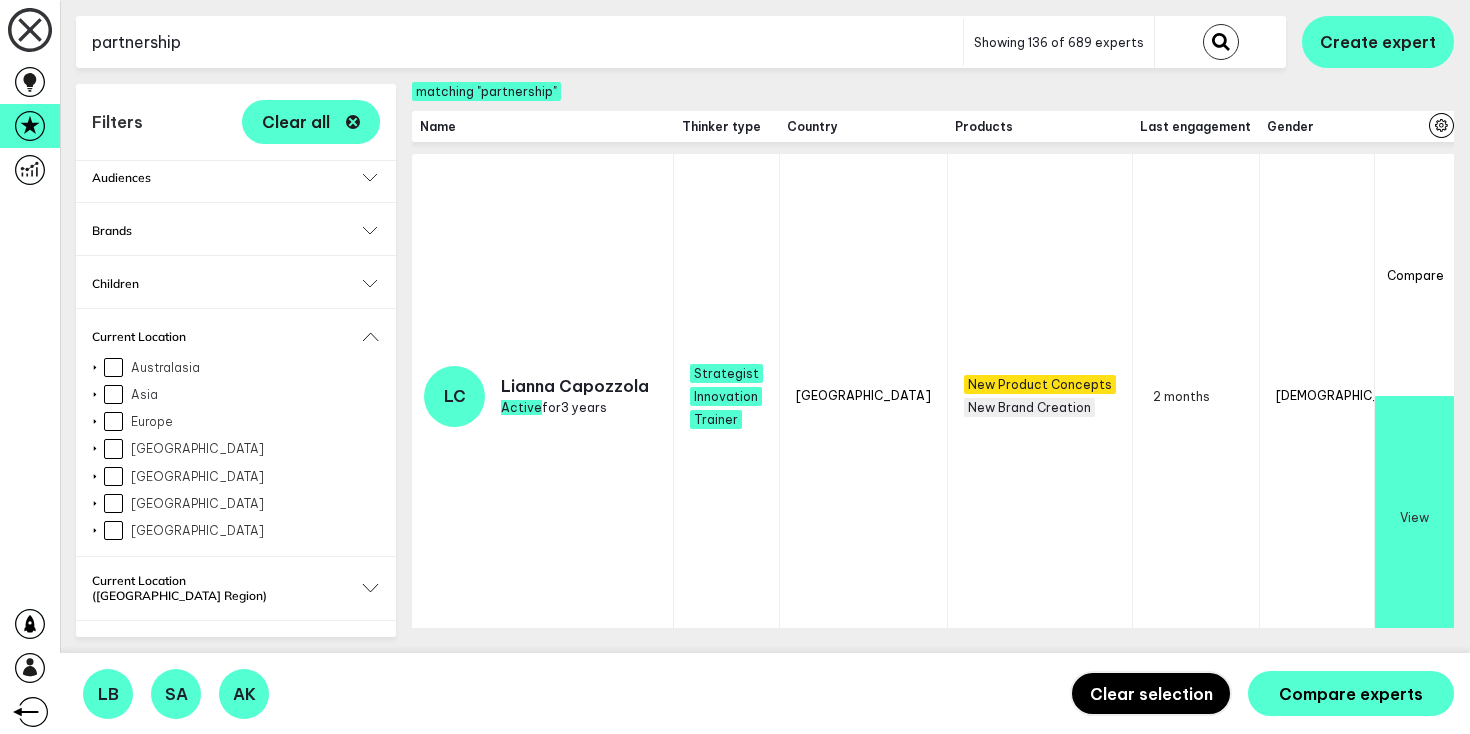 click on "Clear selection" at bounding box center [1151, 694] 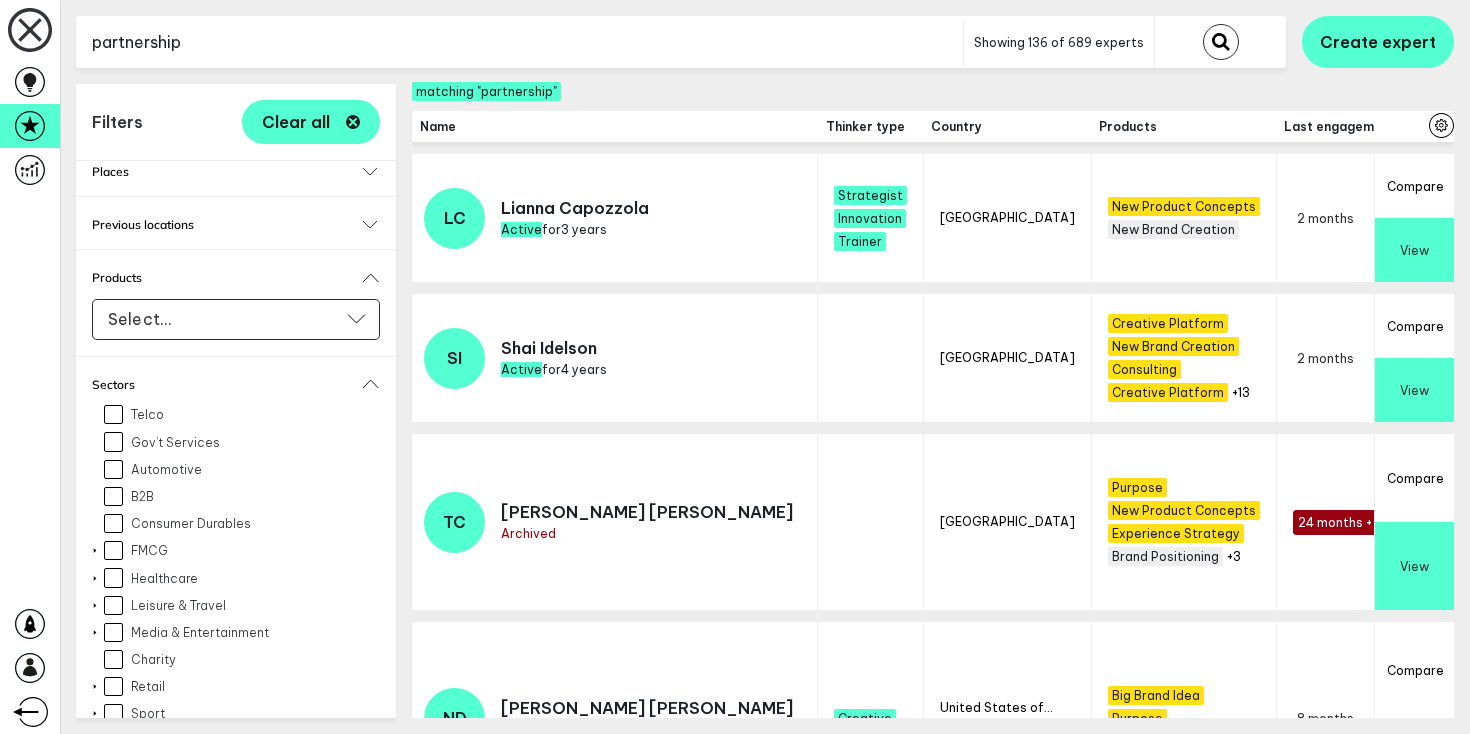 scroll, scrollTop: 1258, scrollLeft: 0, axis: vertical 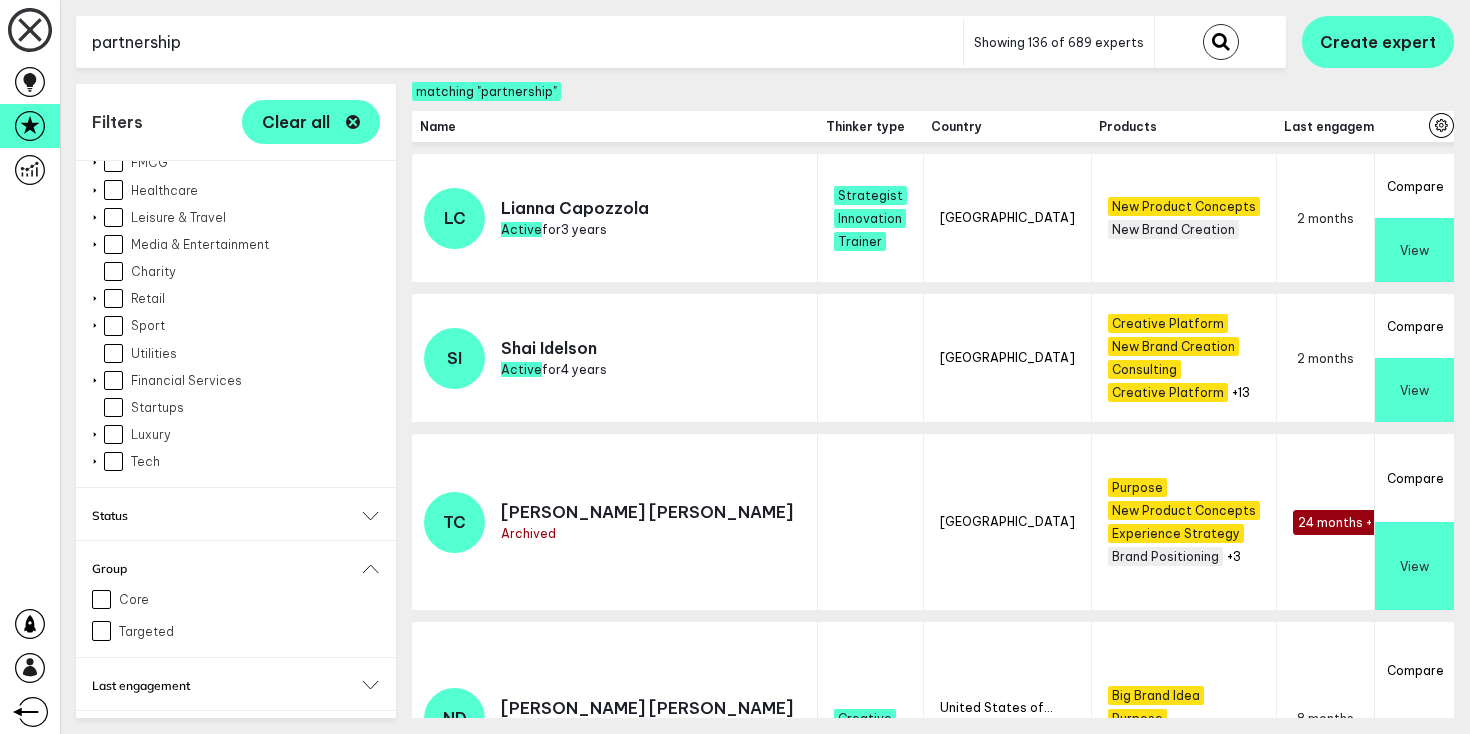 click on "Status" at bounding box center [236, 515] 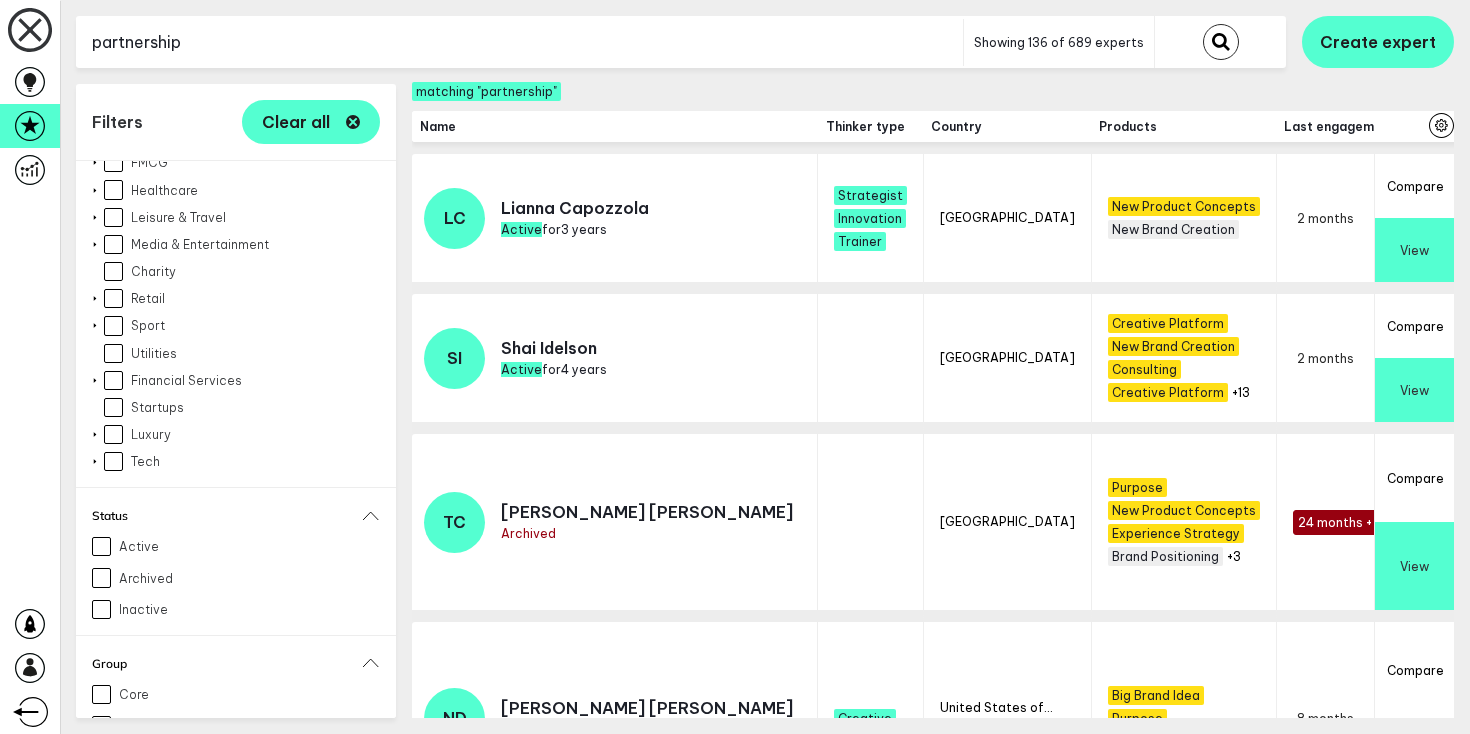 click on "Active" at bounding box center [101, 546] 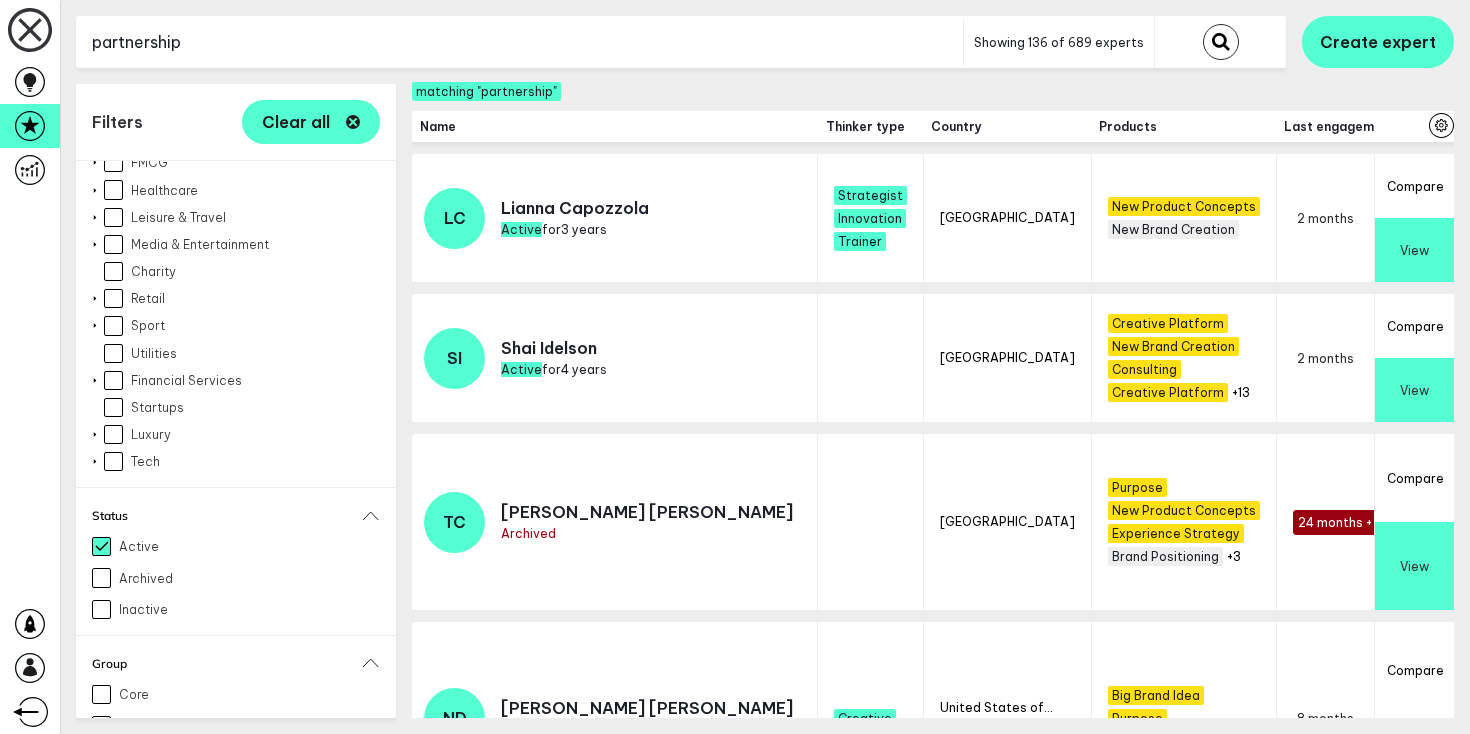 checkbox on "true" 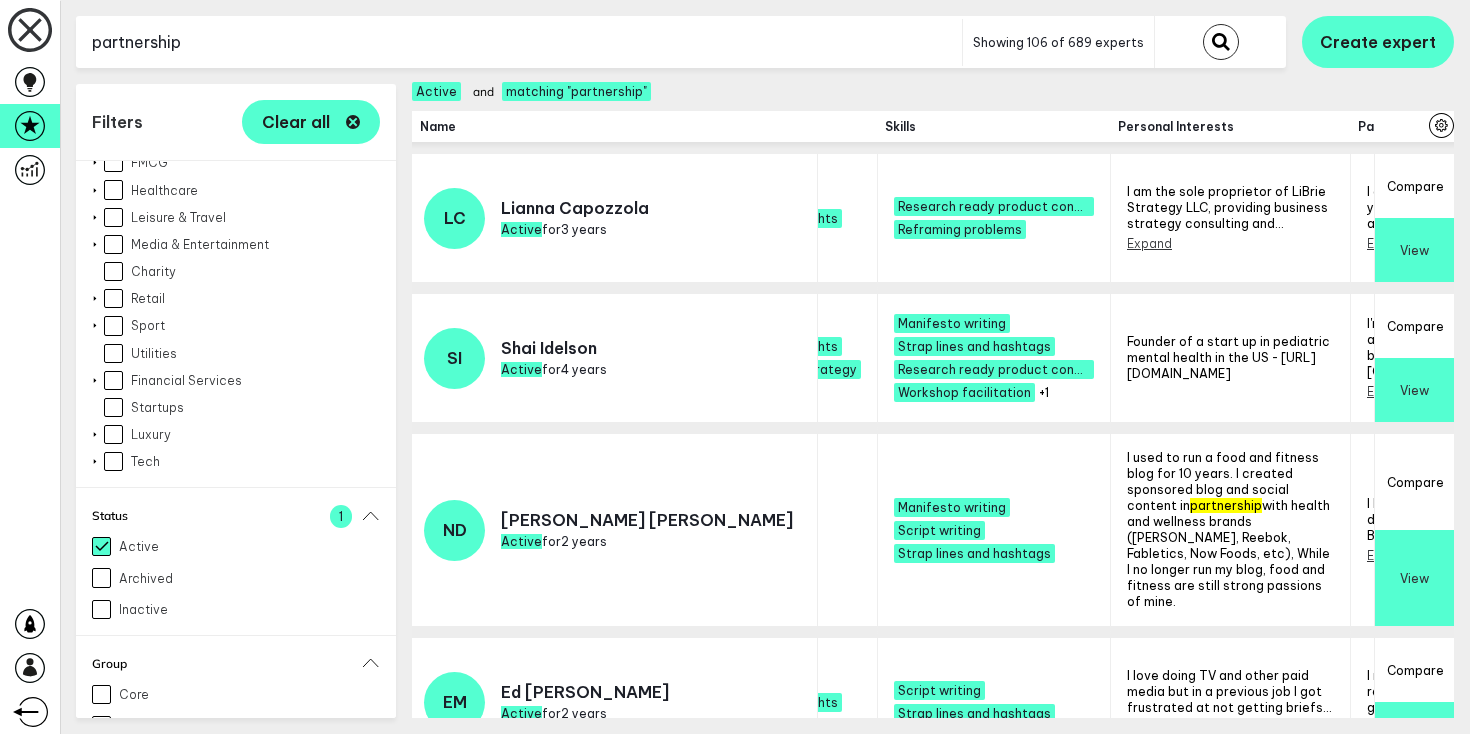 scroll, scrollTop: 0, scrollLeft: 2406, axis: horizontal 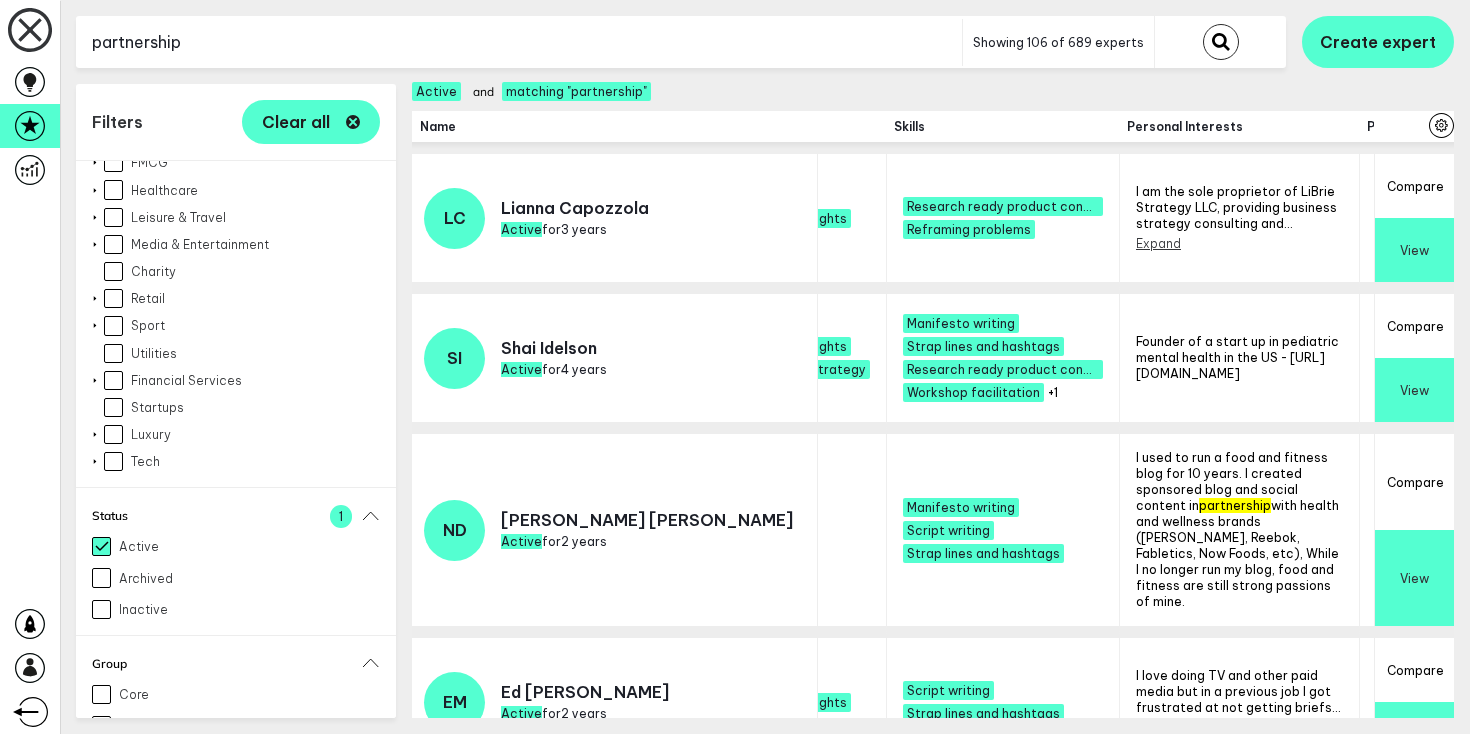 click on "Expand" at bounding box center [1398, 243] 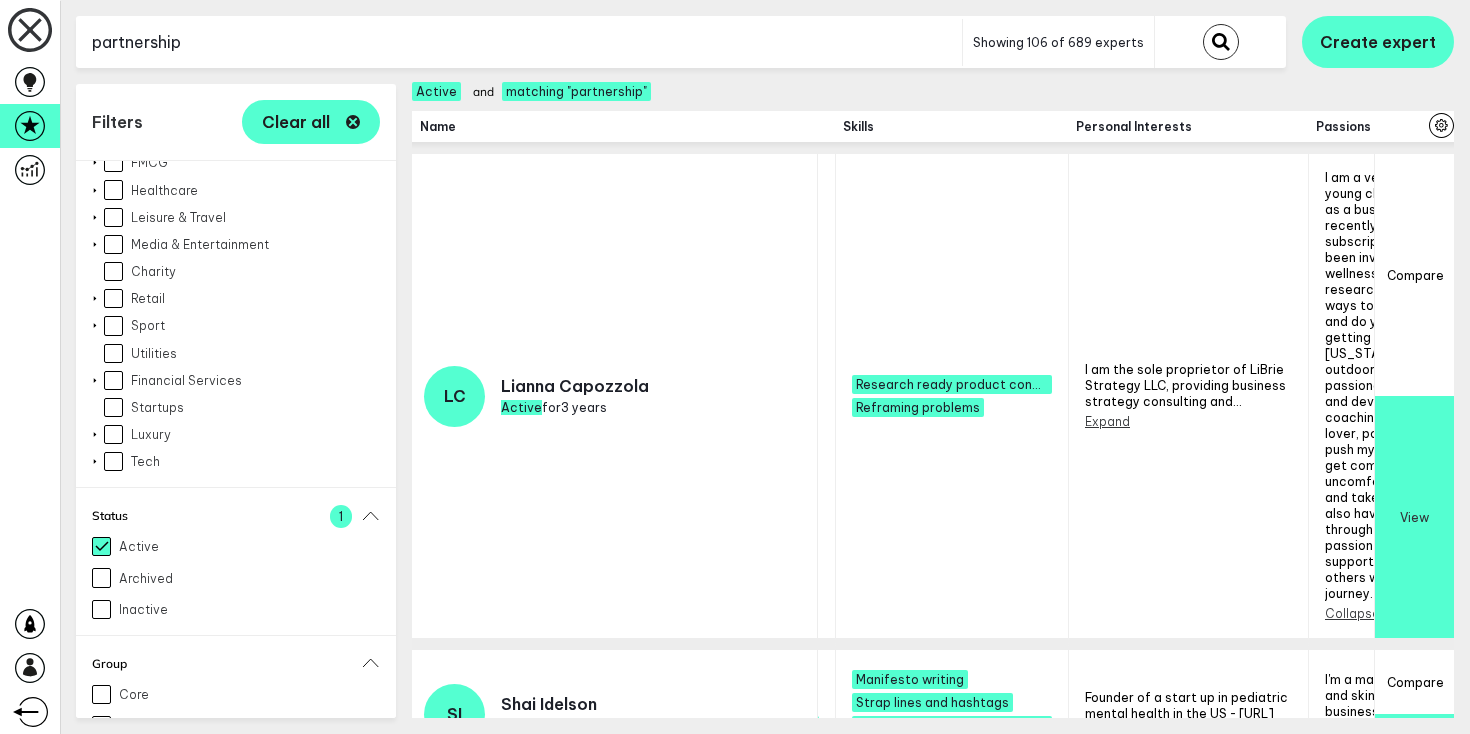 click on "Expand" at bounding box center (1107, 421) 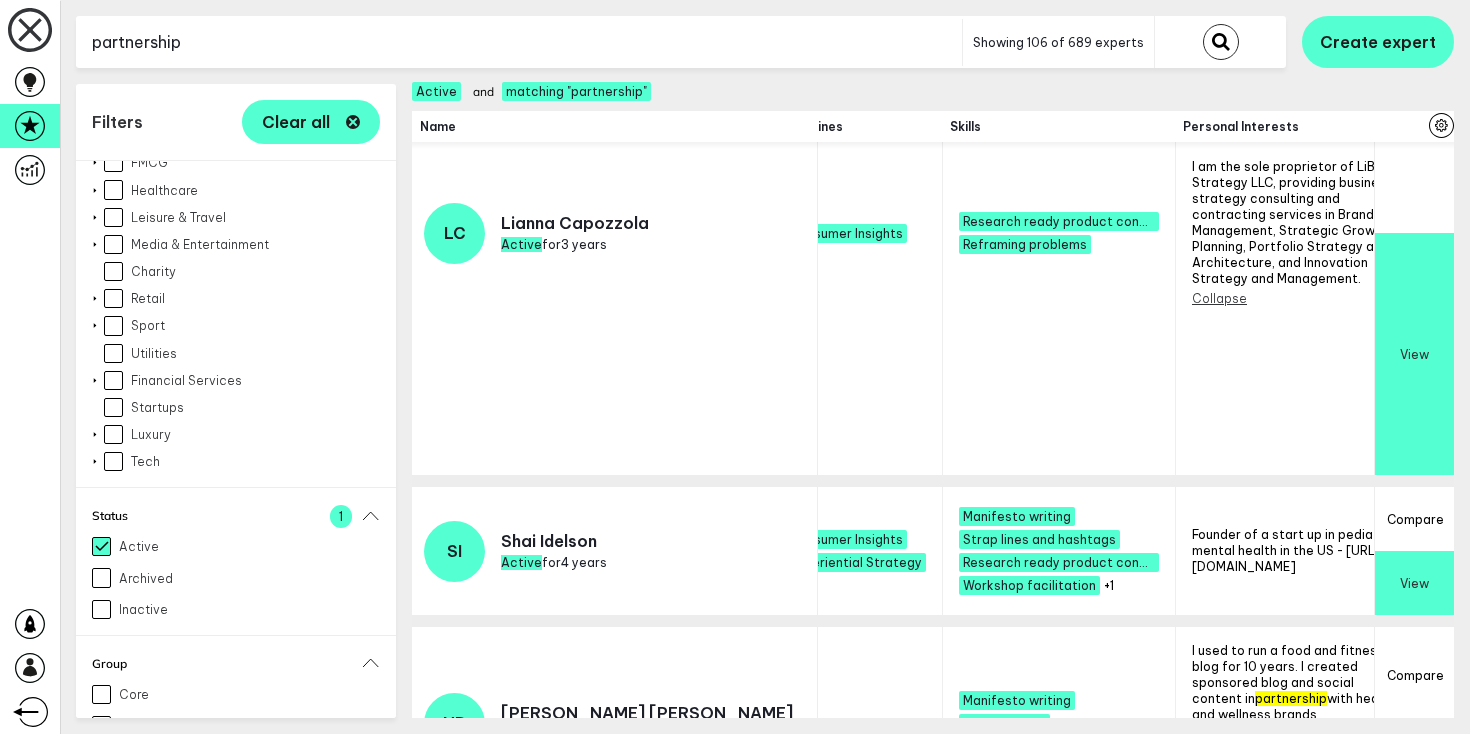 scroll, scrollTop: 179, scrollLeft: 2299, axis: both 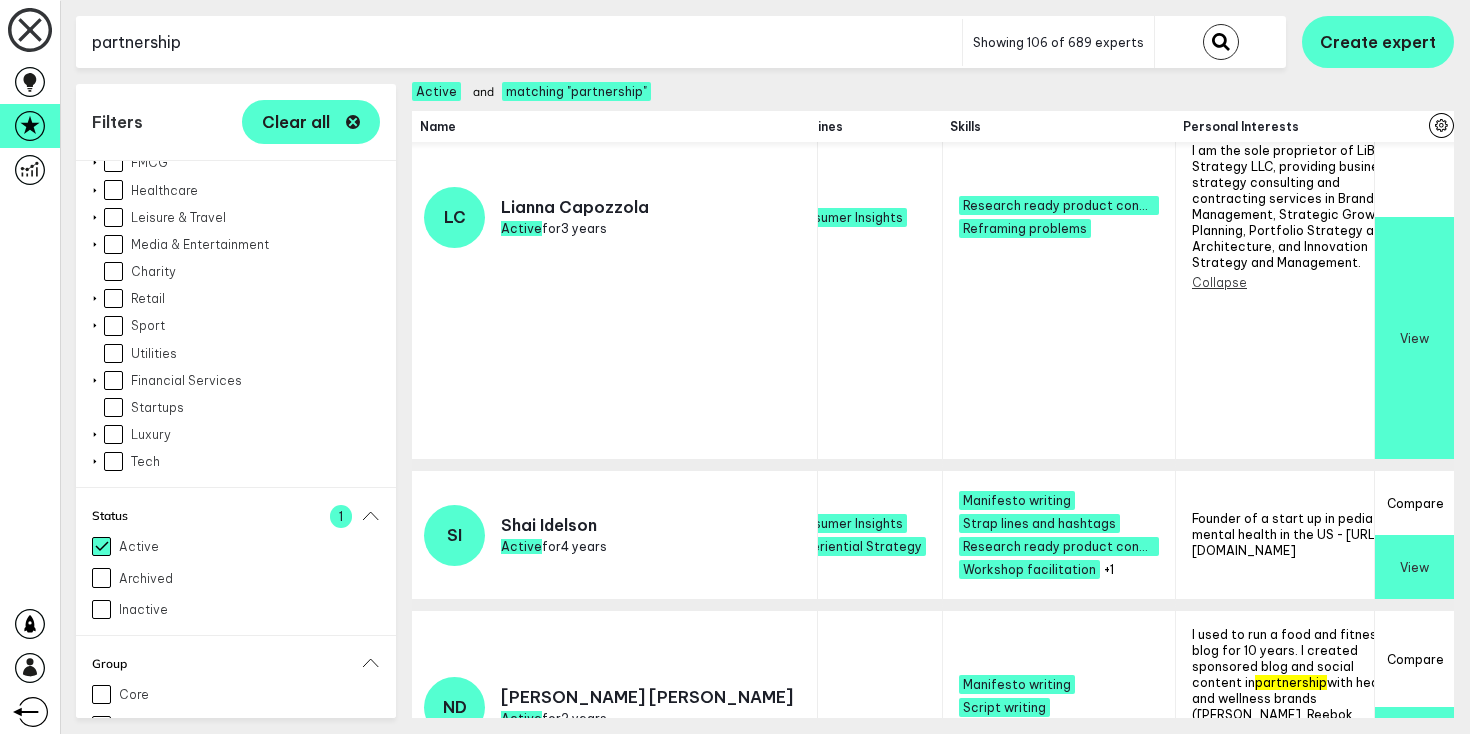 click on "Expand" at bounding box center [1454, 568] 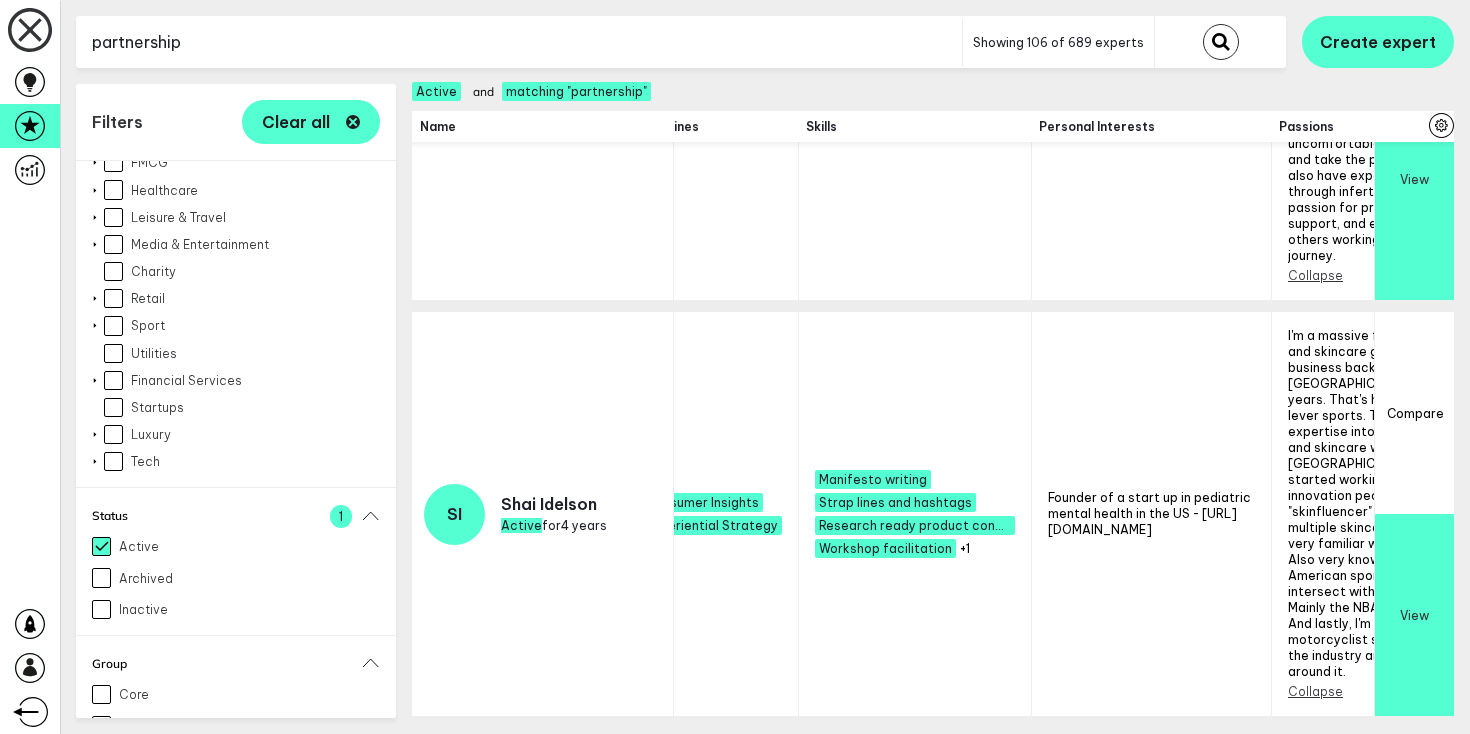 scroll, scrollTop: 711, scrollLeft: 2299, axis: both 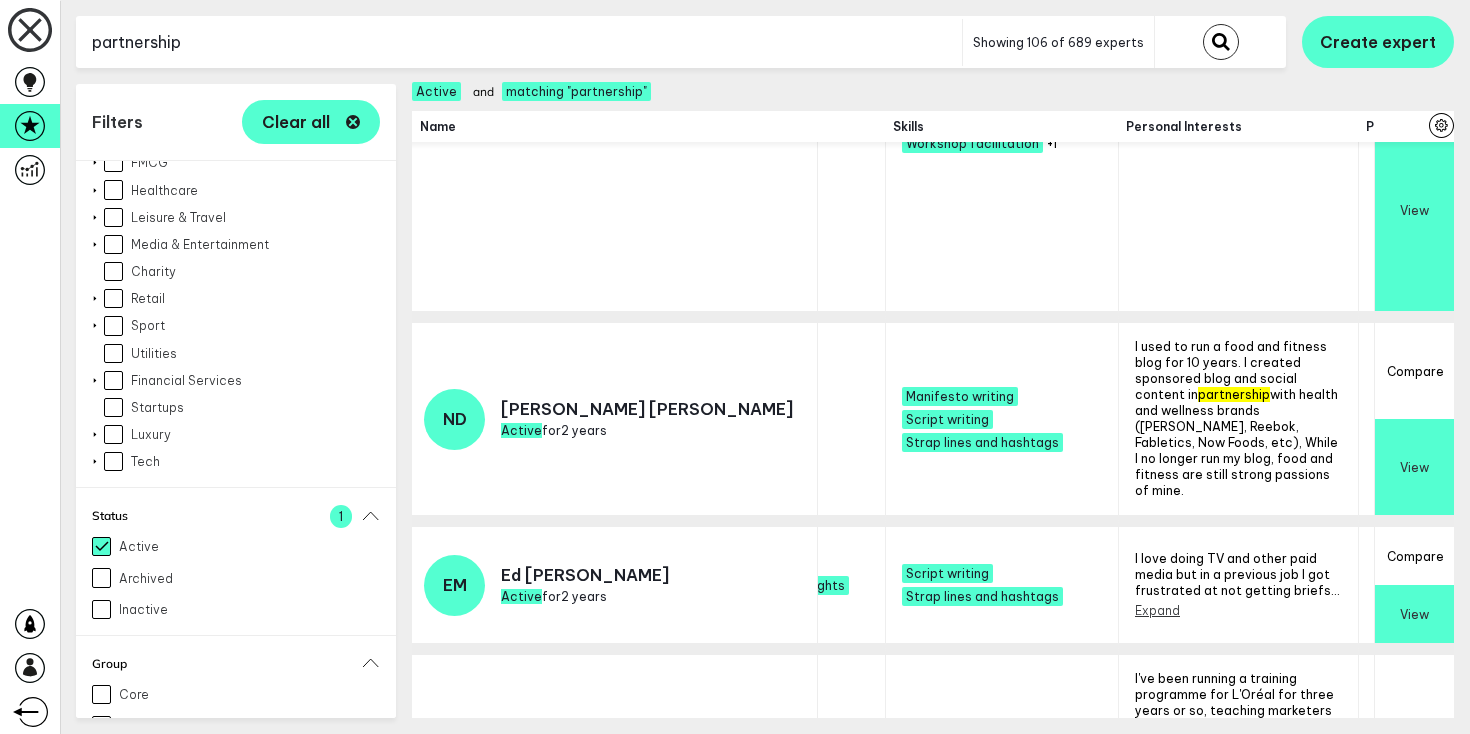 click on "Expand" at bounding box center (1157, 610) 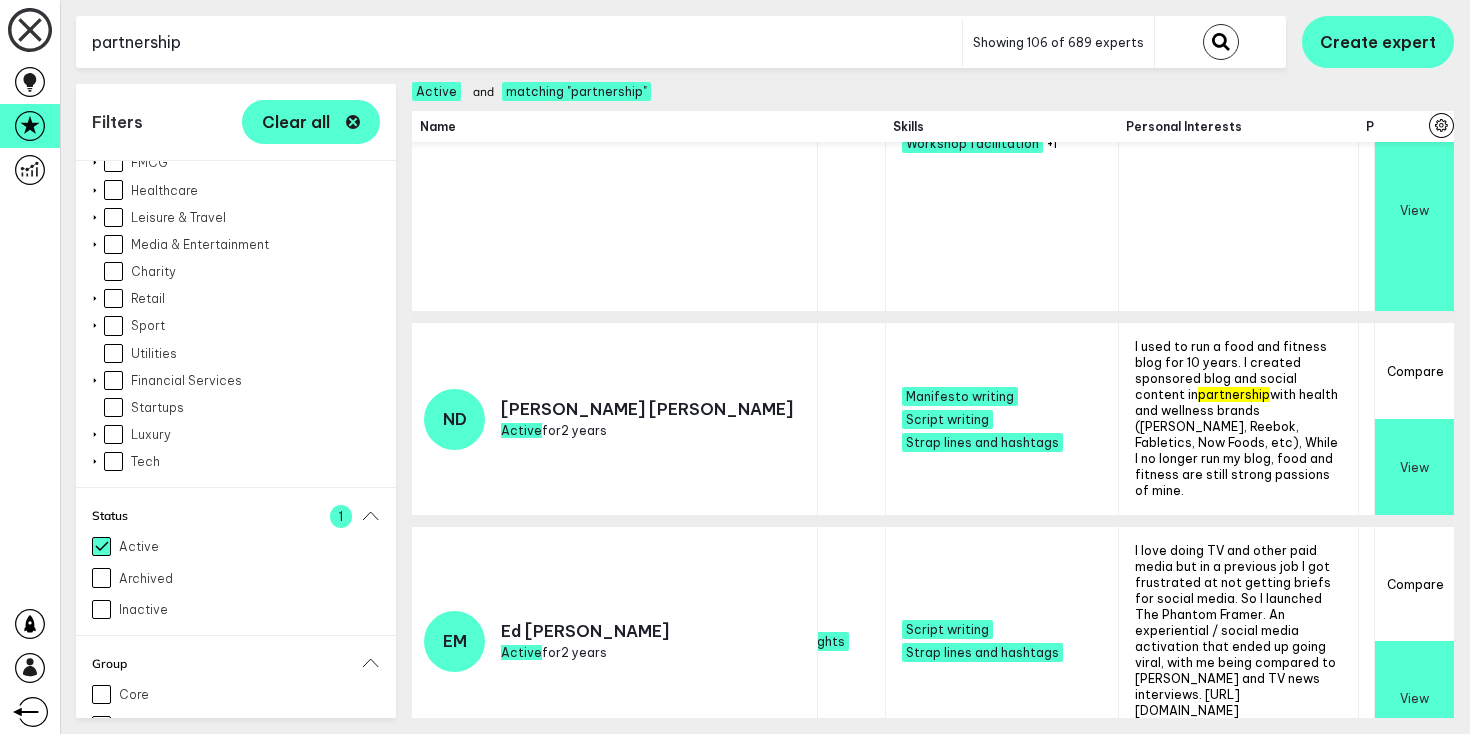 click on "Expand" at bounding box center (1397, 666) 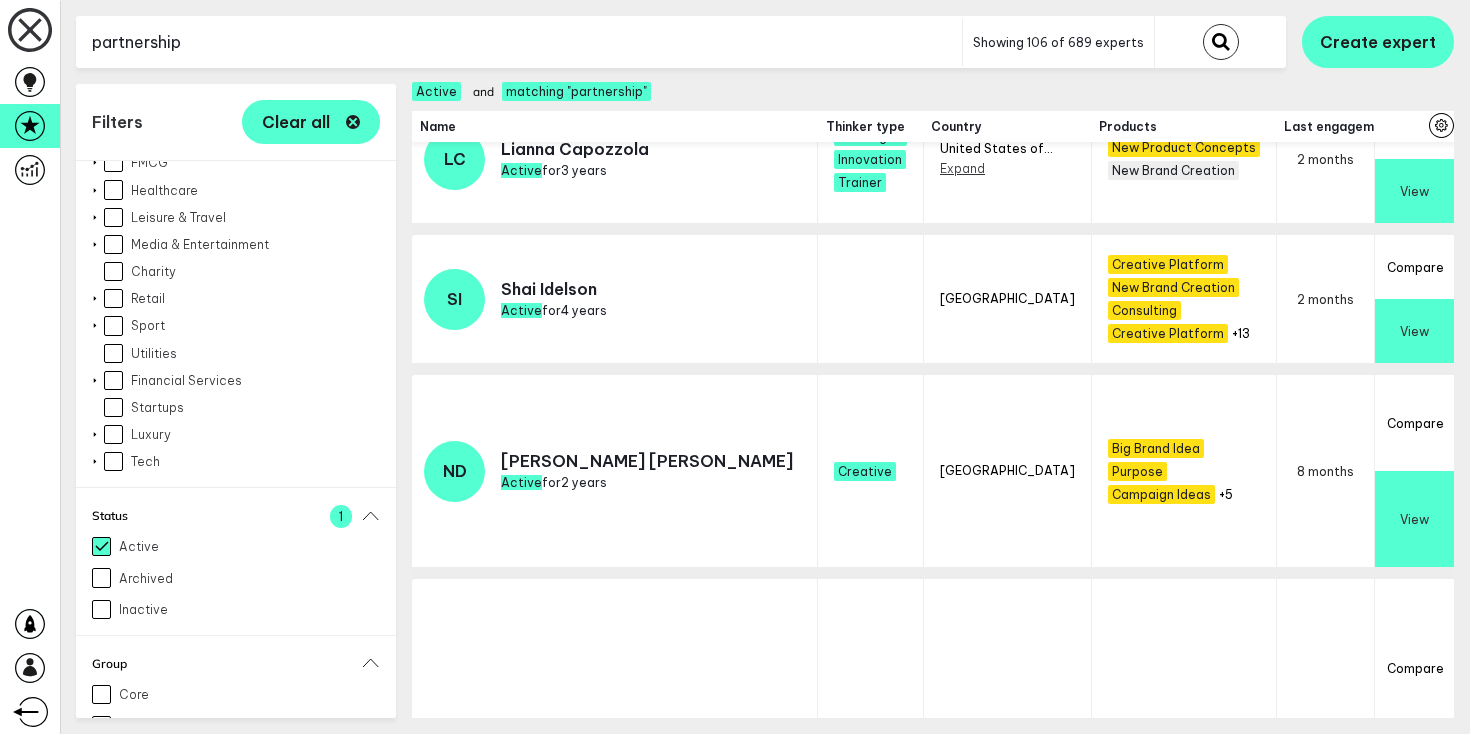 scroll, scrollTop: 0, scrollLeft: 0, axis: both 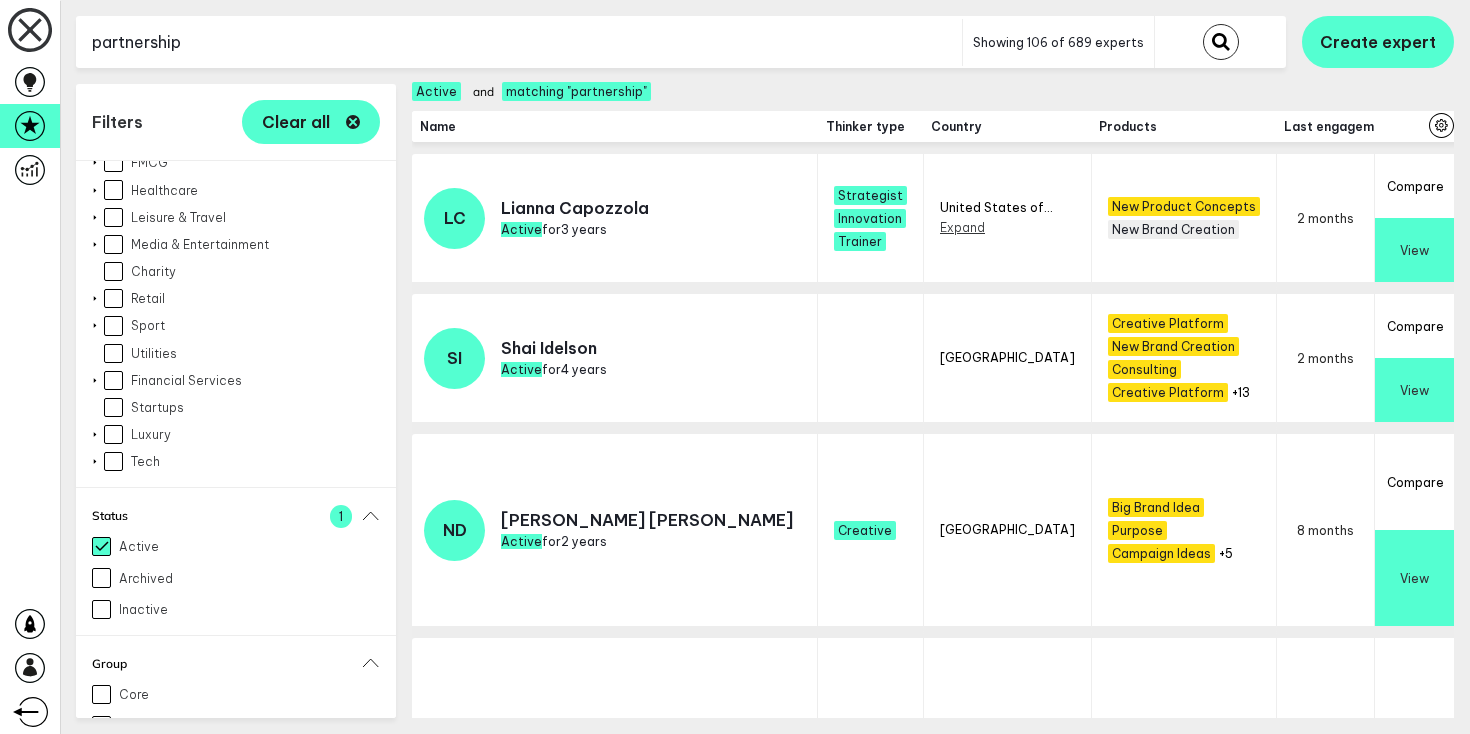 click on "Expand" at bounding box center [962, 227] 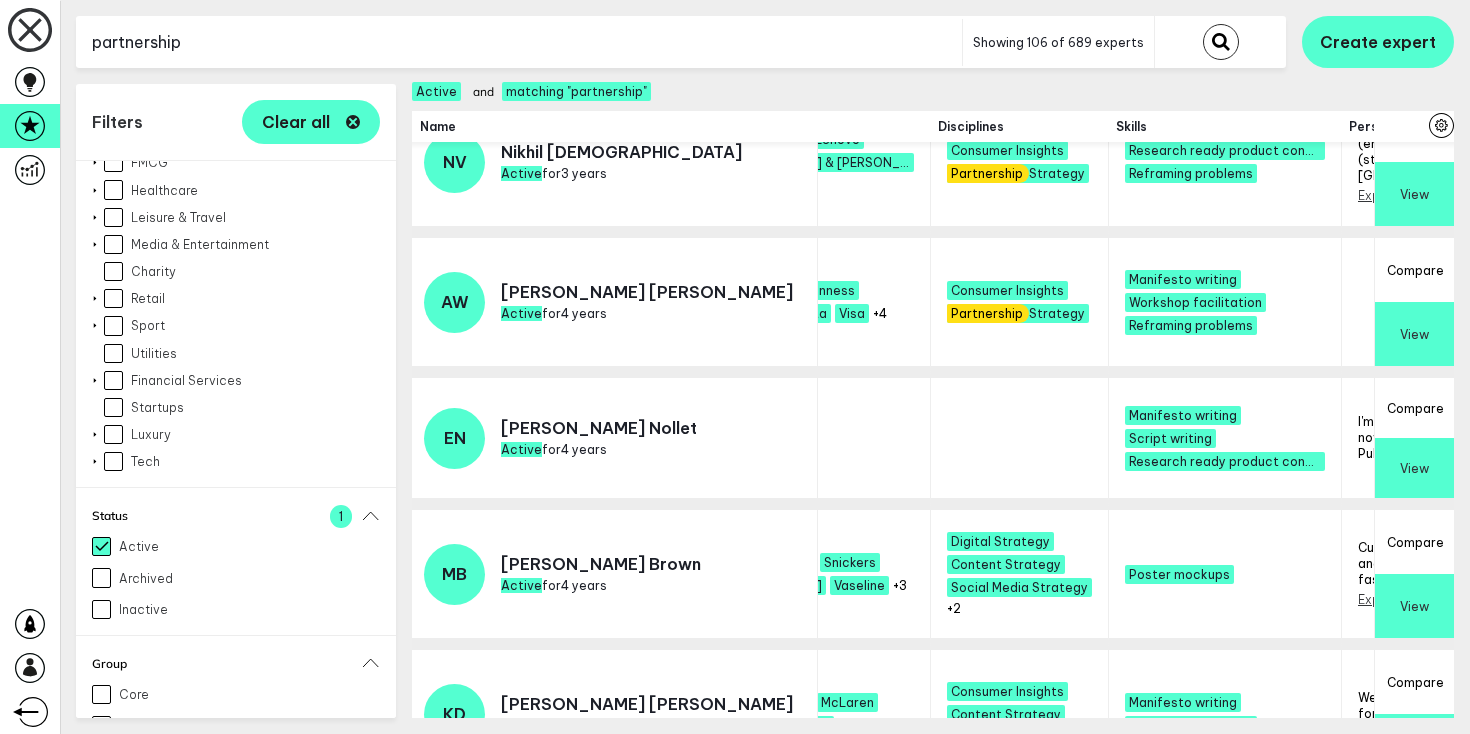 scroll, scrollTop: 4352, scrollLeft: 2284, axis: both 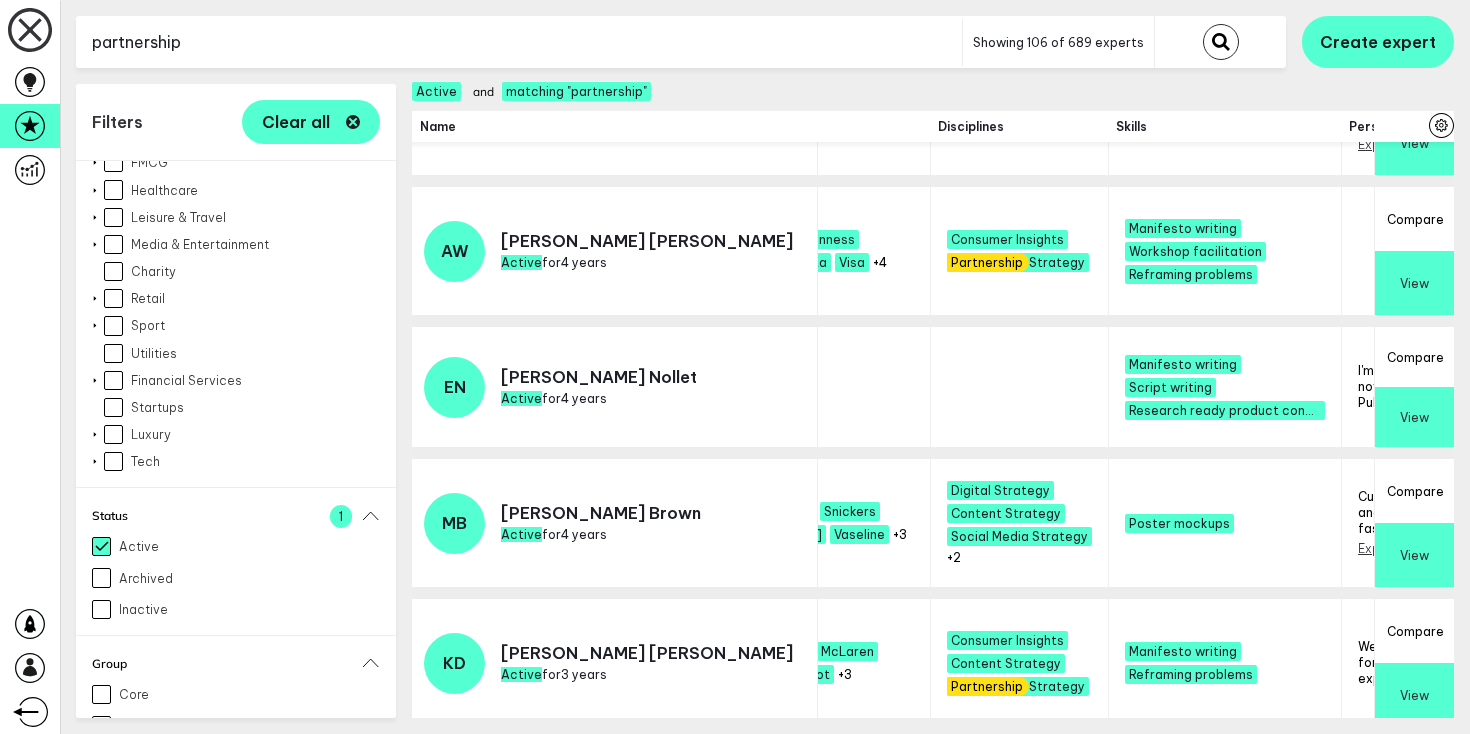 click on "partnership" at bounding box center (519, 42) 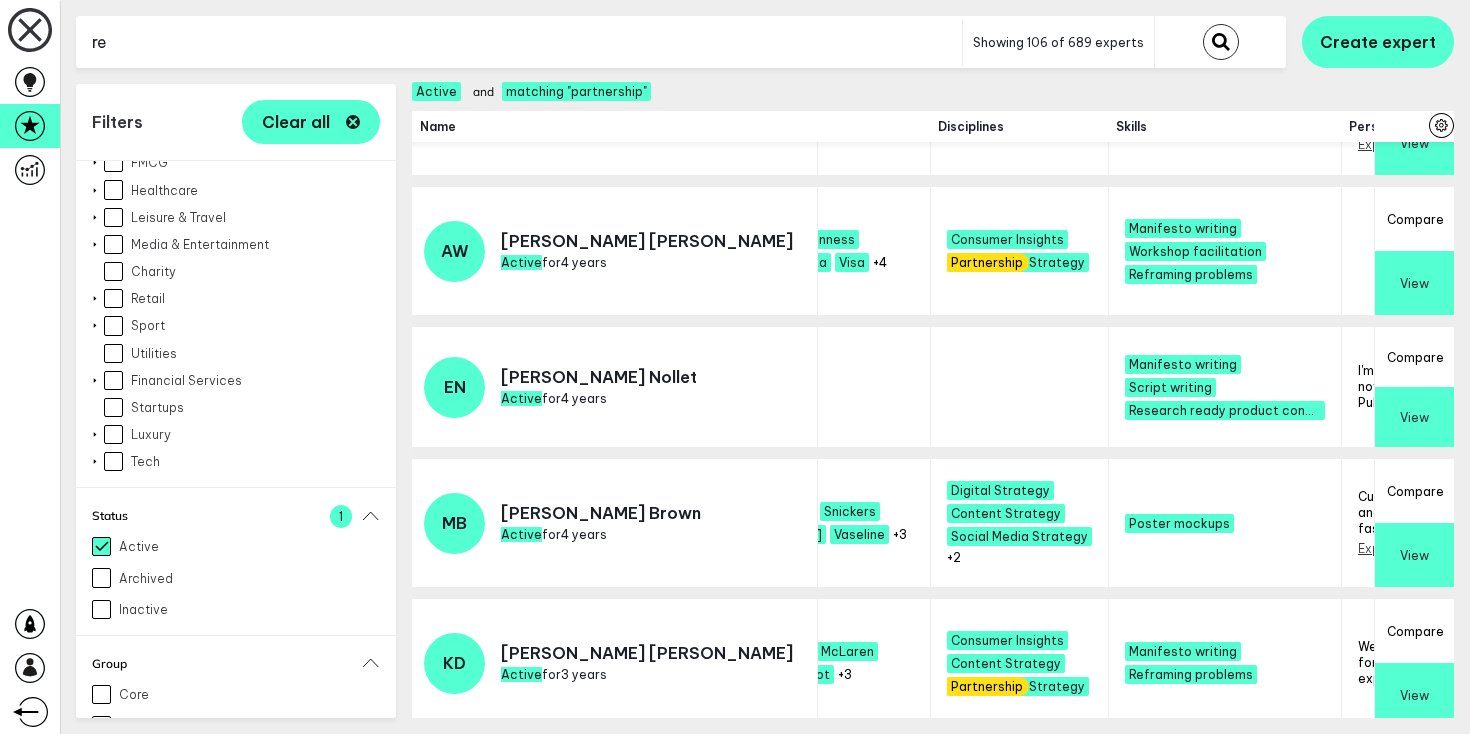 type on "r" 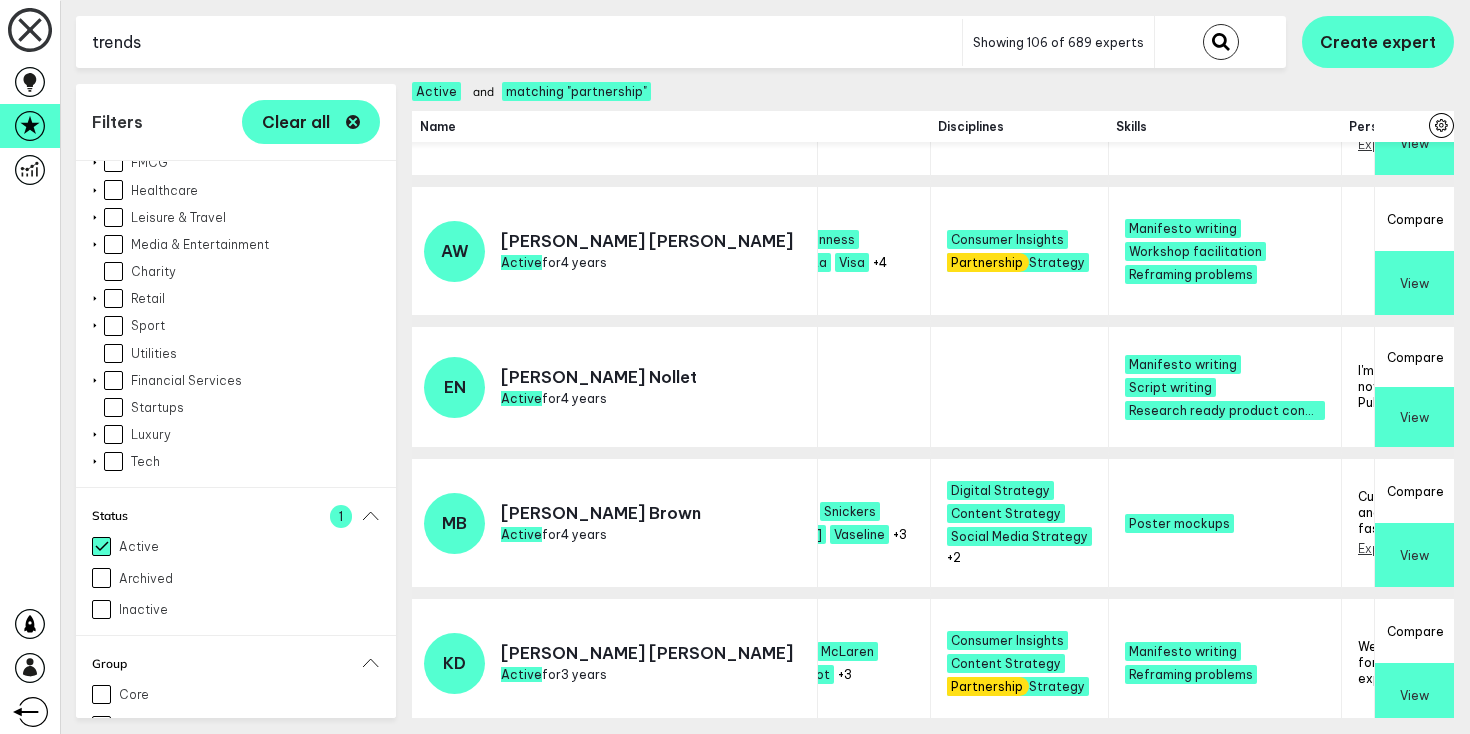 click at bounding box center [1221, 42] 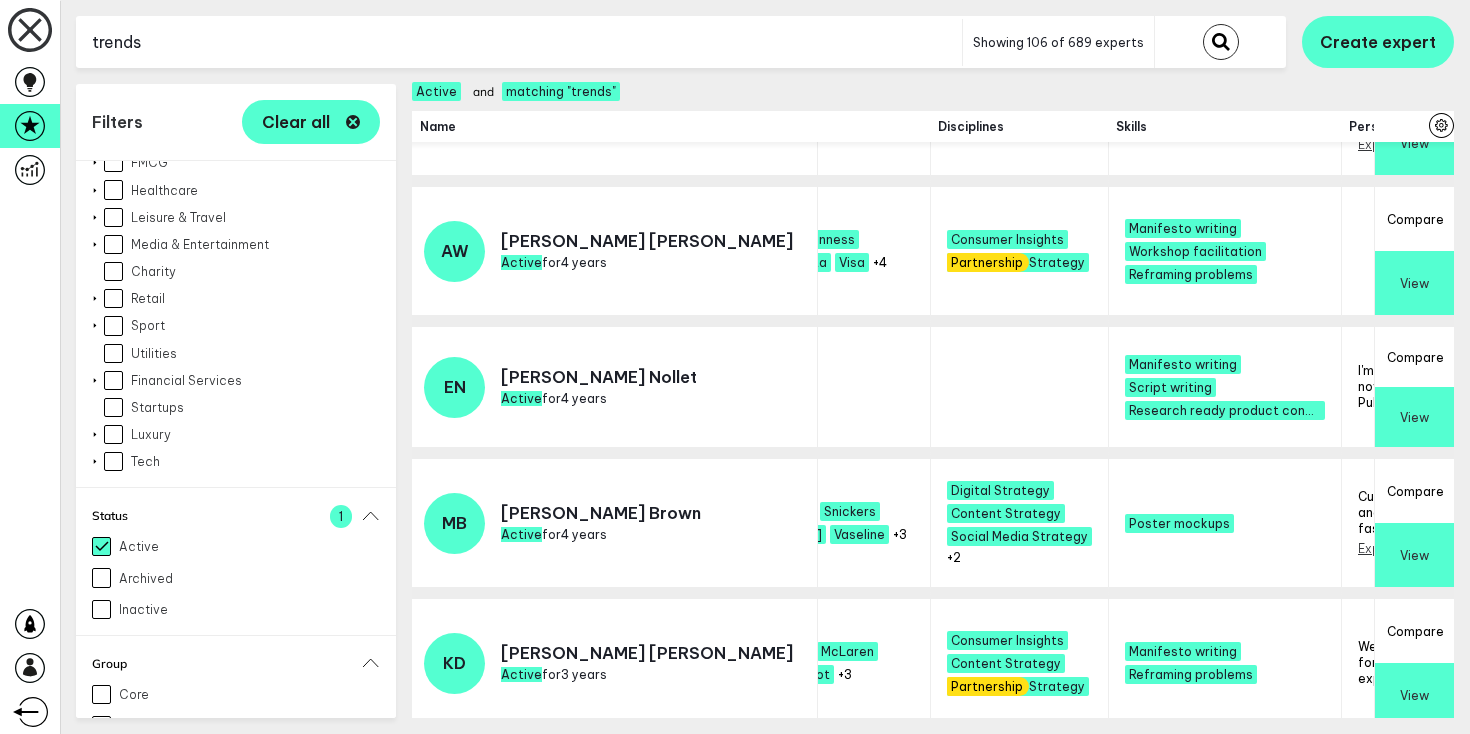 scroll, scrollTop: 1212, scrollLeft: 2237, axis: both 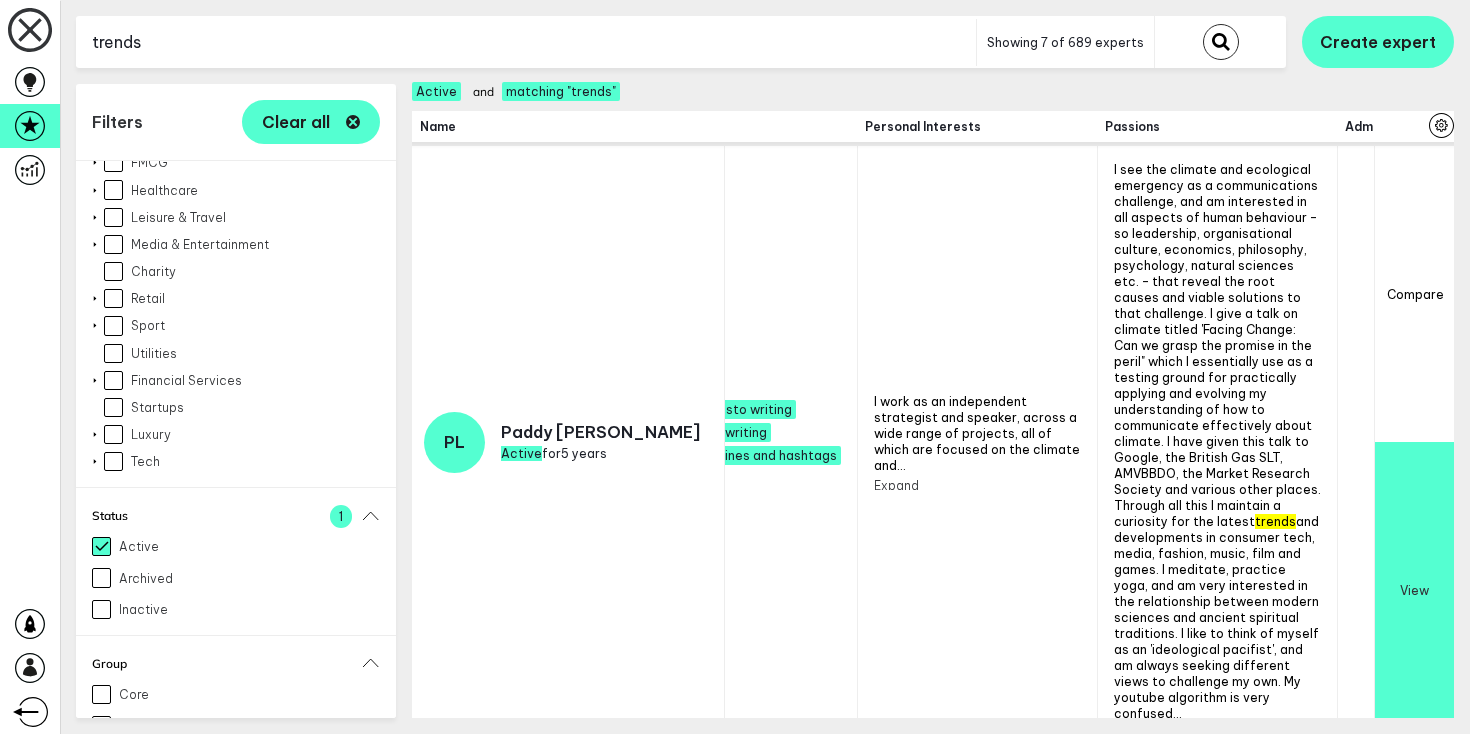 click on "[PERSON_NAME]" at bounding box center [600, 432] 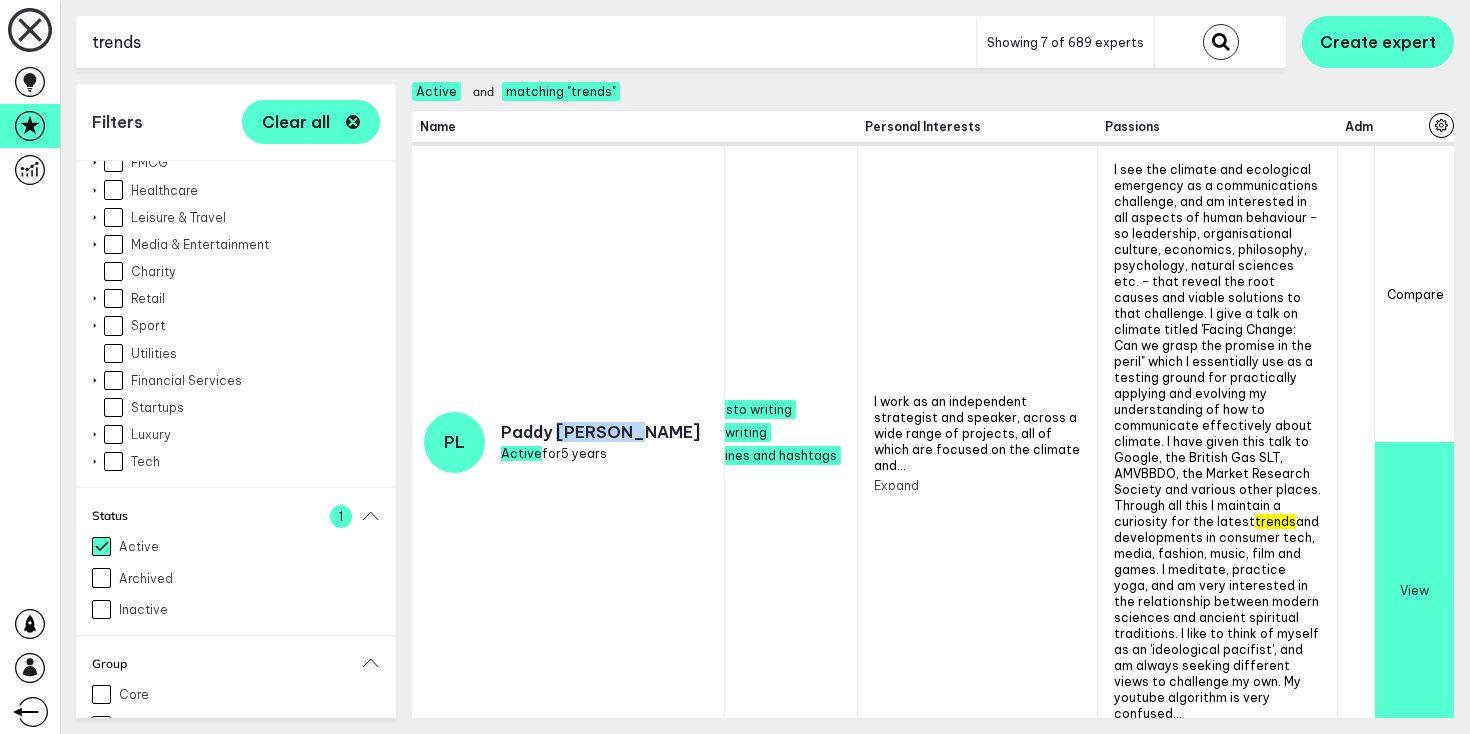 click on "[PERSON_NAME]" at bounding box center (600, 432) 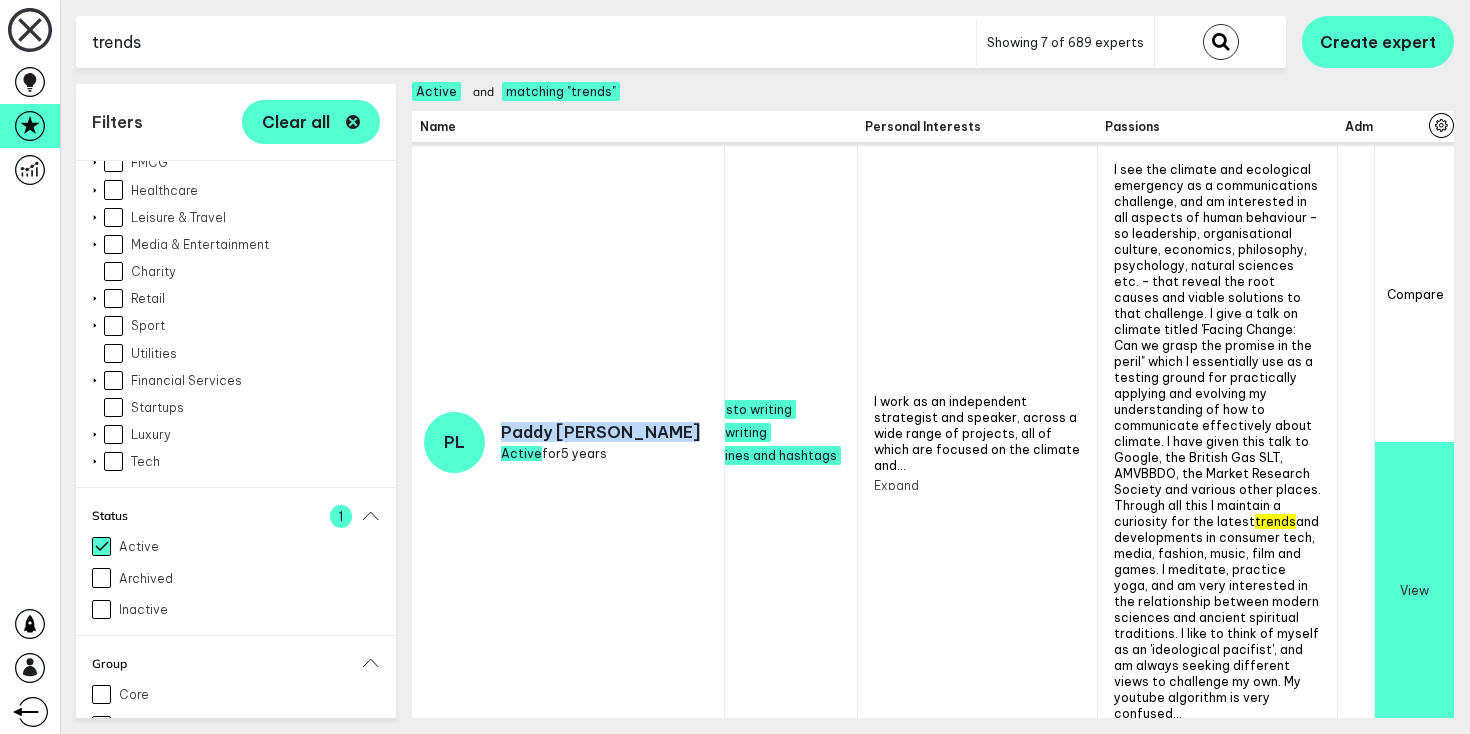 click on "[PERSON_NAME]" at bounding box center [600, 432] 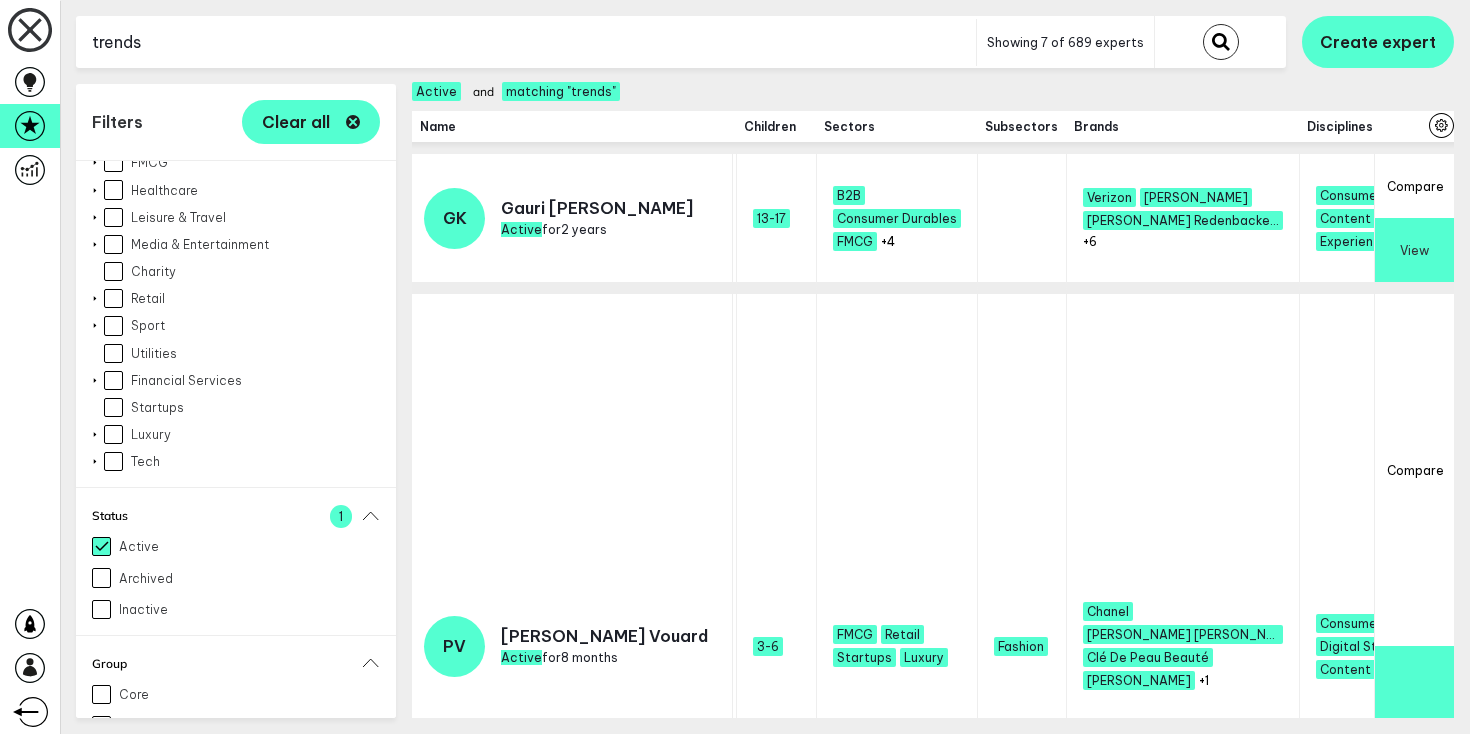 scroll, scrollTop: 0, scrollLeft: 1764, axis: horizontal 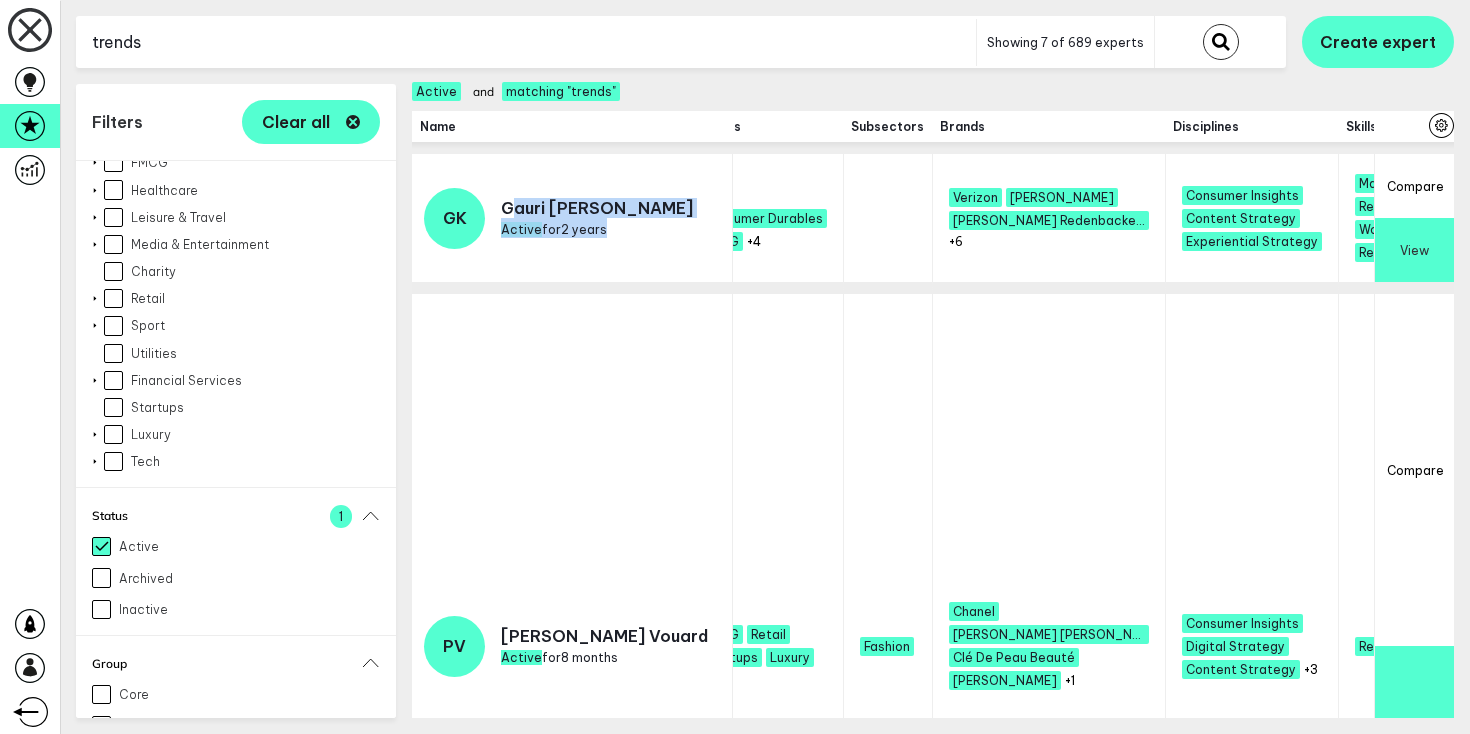 drag, startPoint x: 608, startPoint y: 205, endPoint x: 506, endPoint y: 213, distance: 102.31325 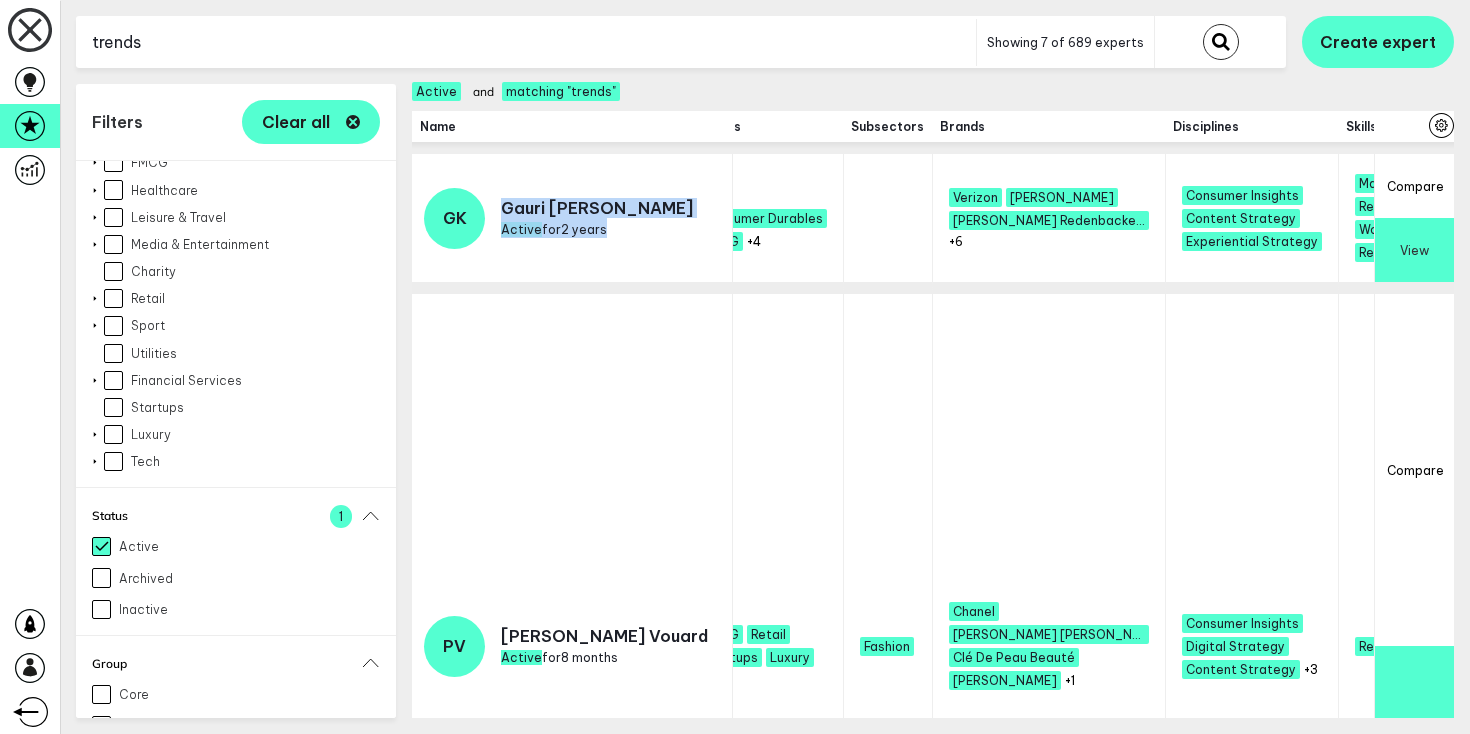 click on "[PERSON_NAME]" at bounding box center (597, 208) 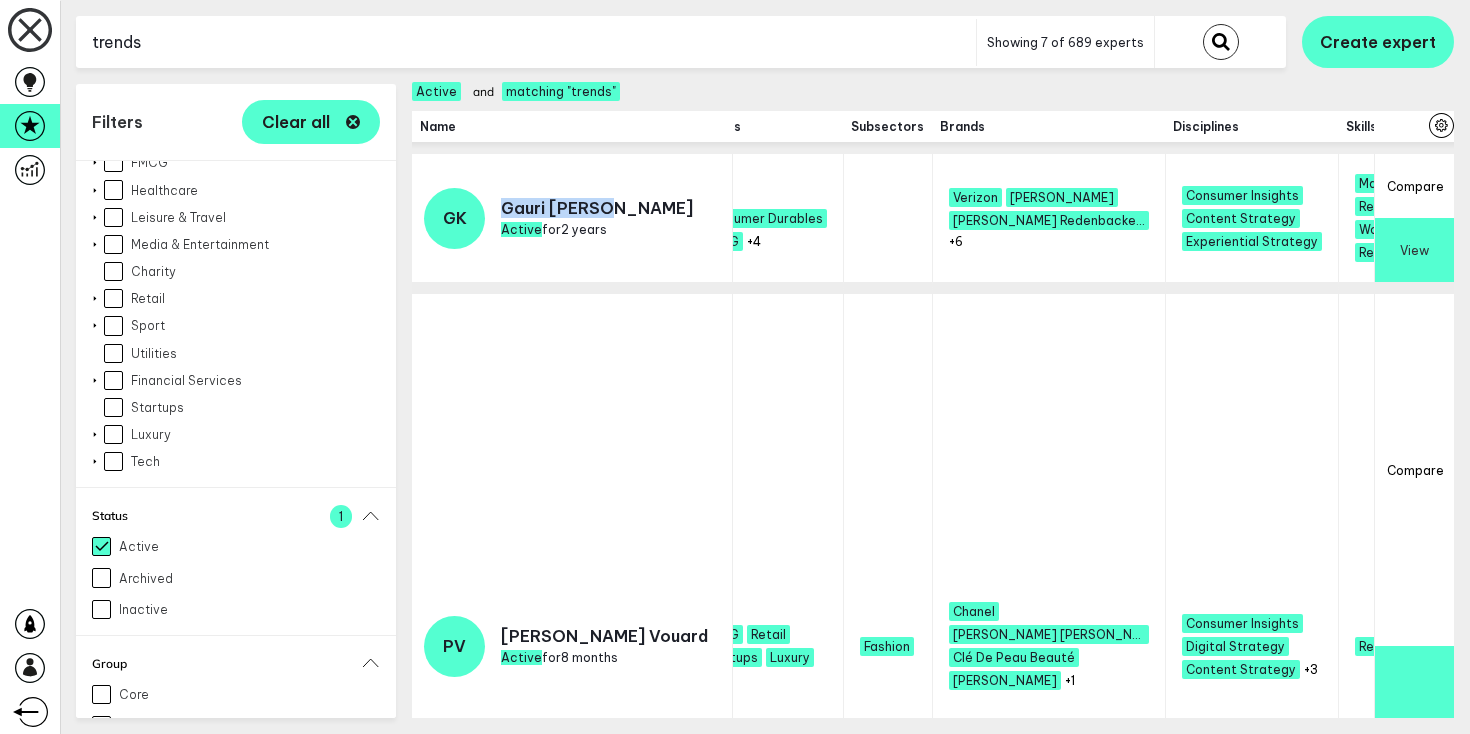 drag, startPoint x: 504, startPoint y: 201, endPoint x: 607, endPoint y: 198, distance: 103.04368 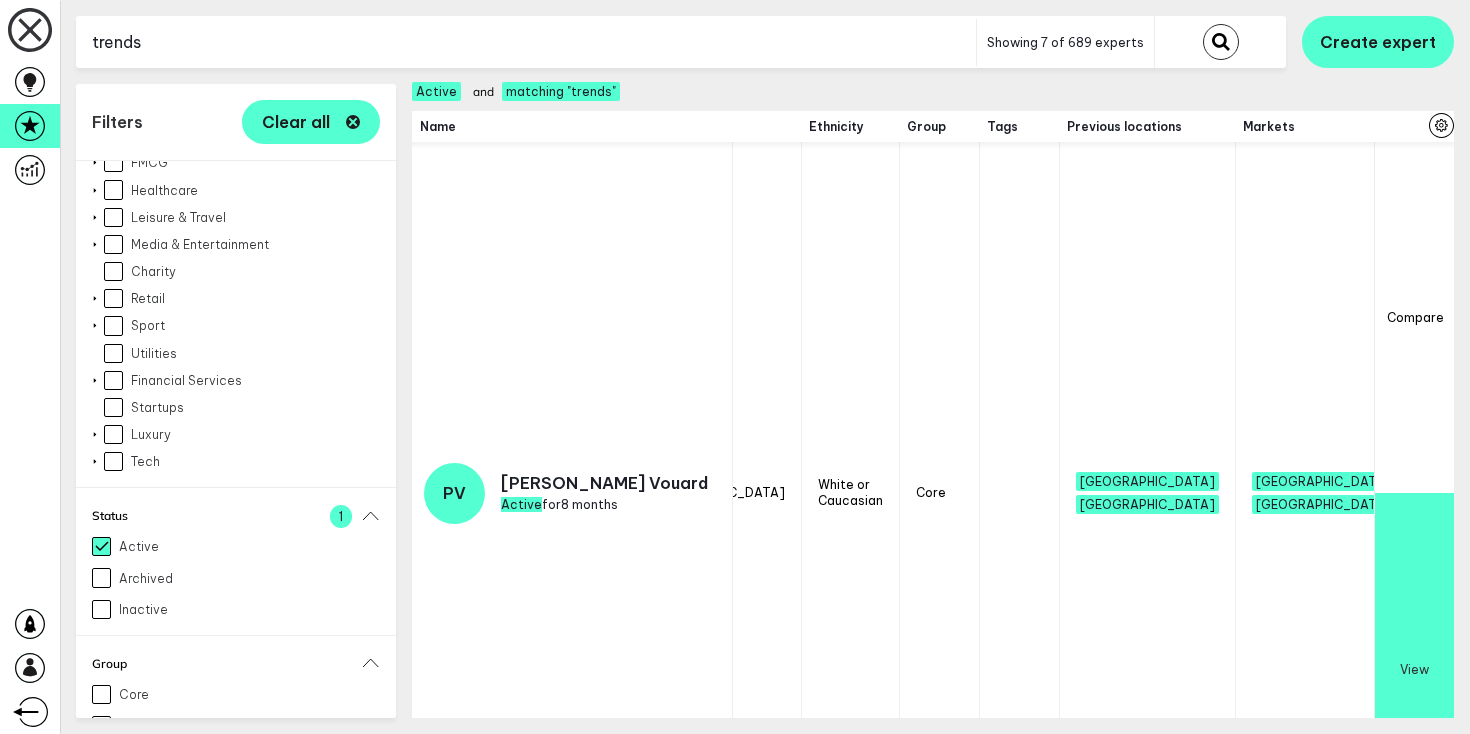 scroll, scrollTop: 145, scrollLeft: 0, axis: vertical 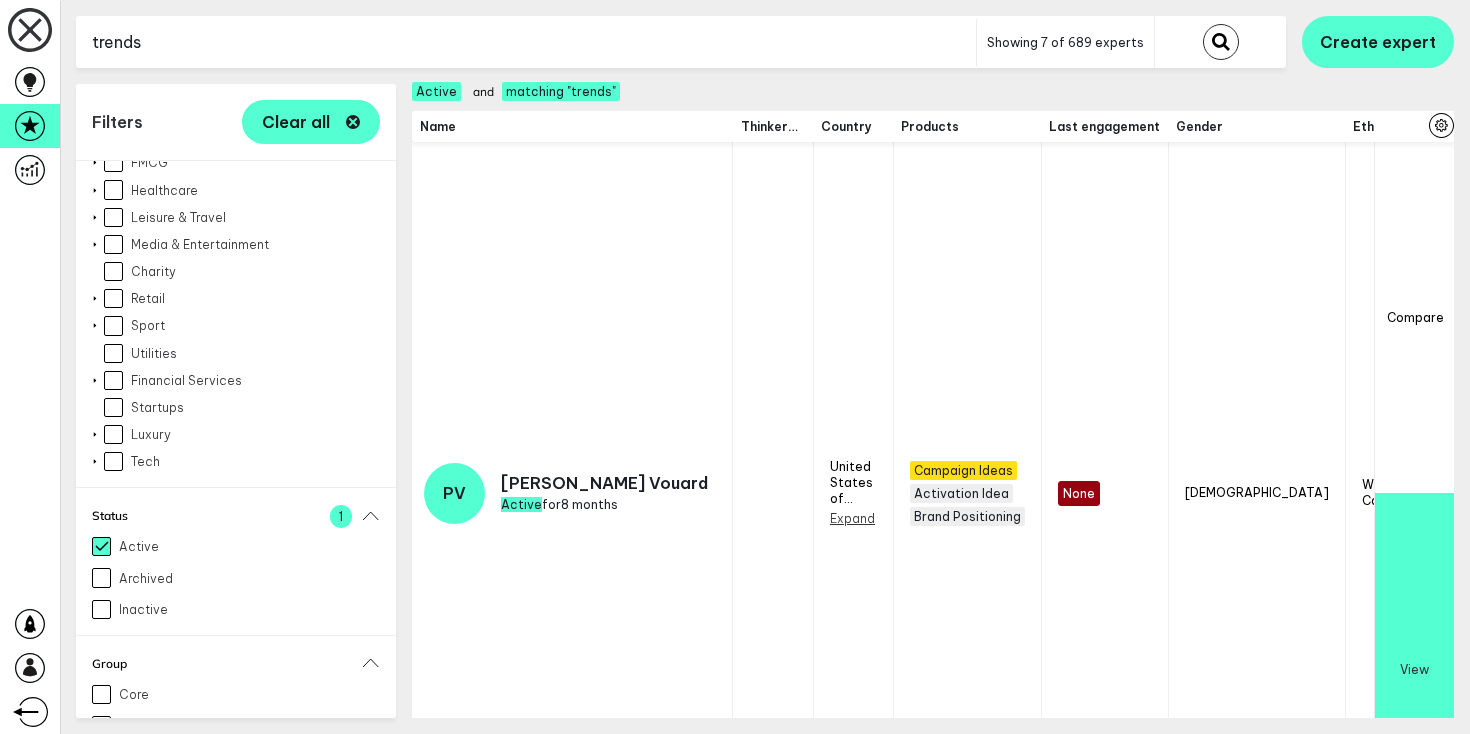 click on "[PERSON_NAME]" at bounding box center (604, 483) 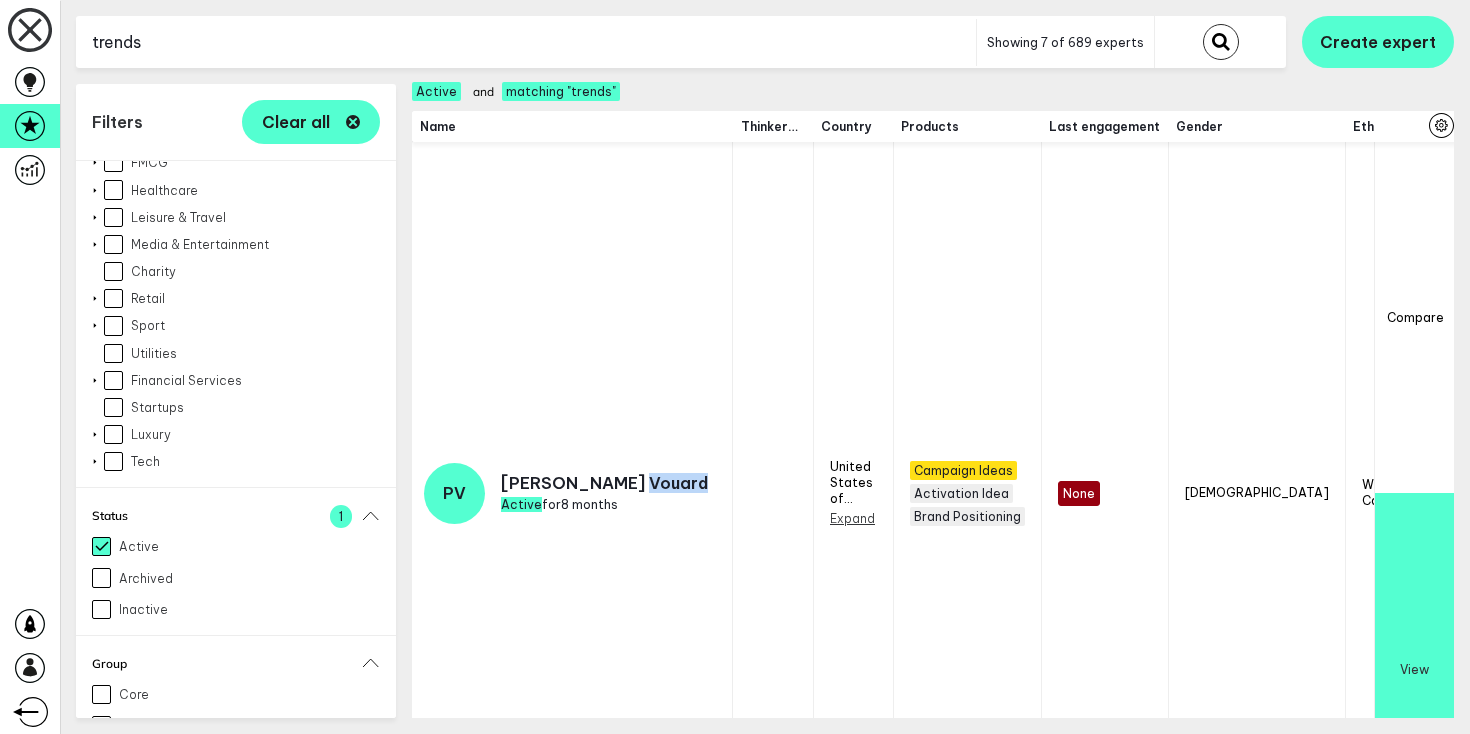 click on "[PERSON_NAME]" at bounding box center [604, 483] 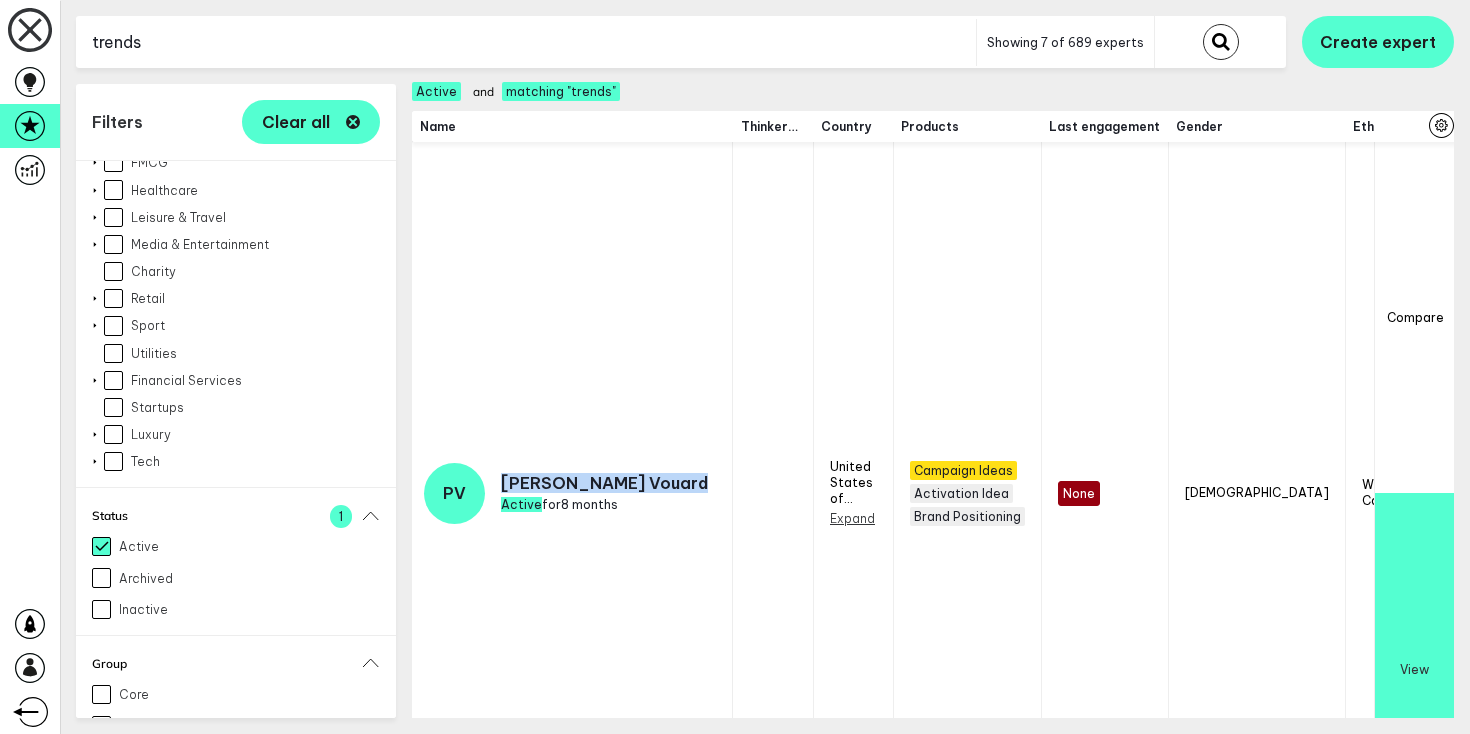 click on "[PERSON_NAME]" at bounding box center (604, 483) 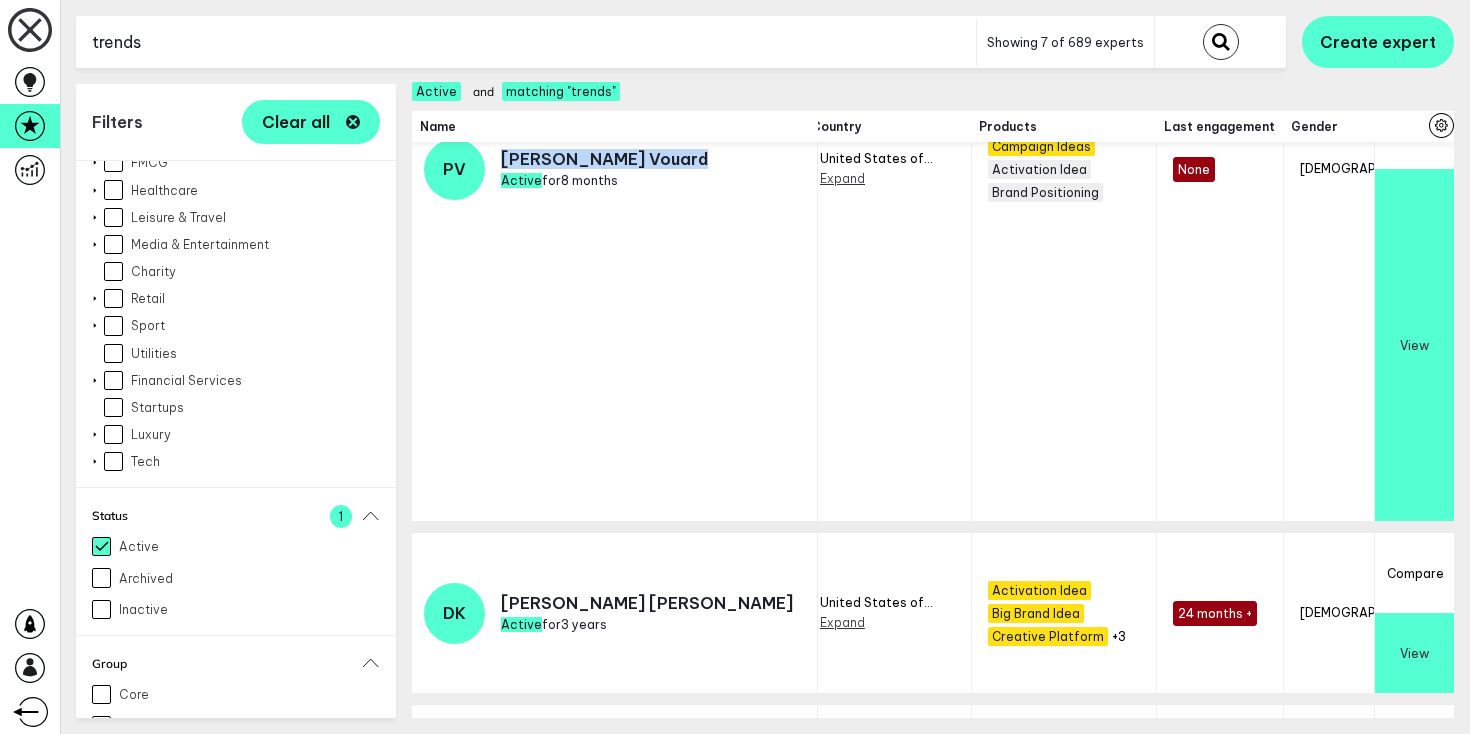 scroll, scrollTop: 469, scrollLeft: 0, axis: vertical 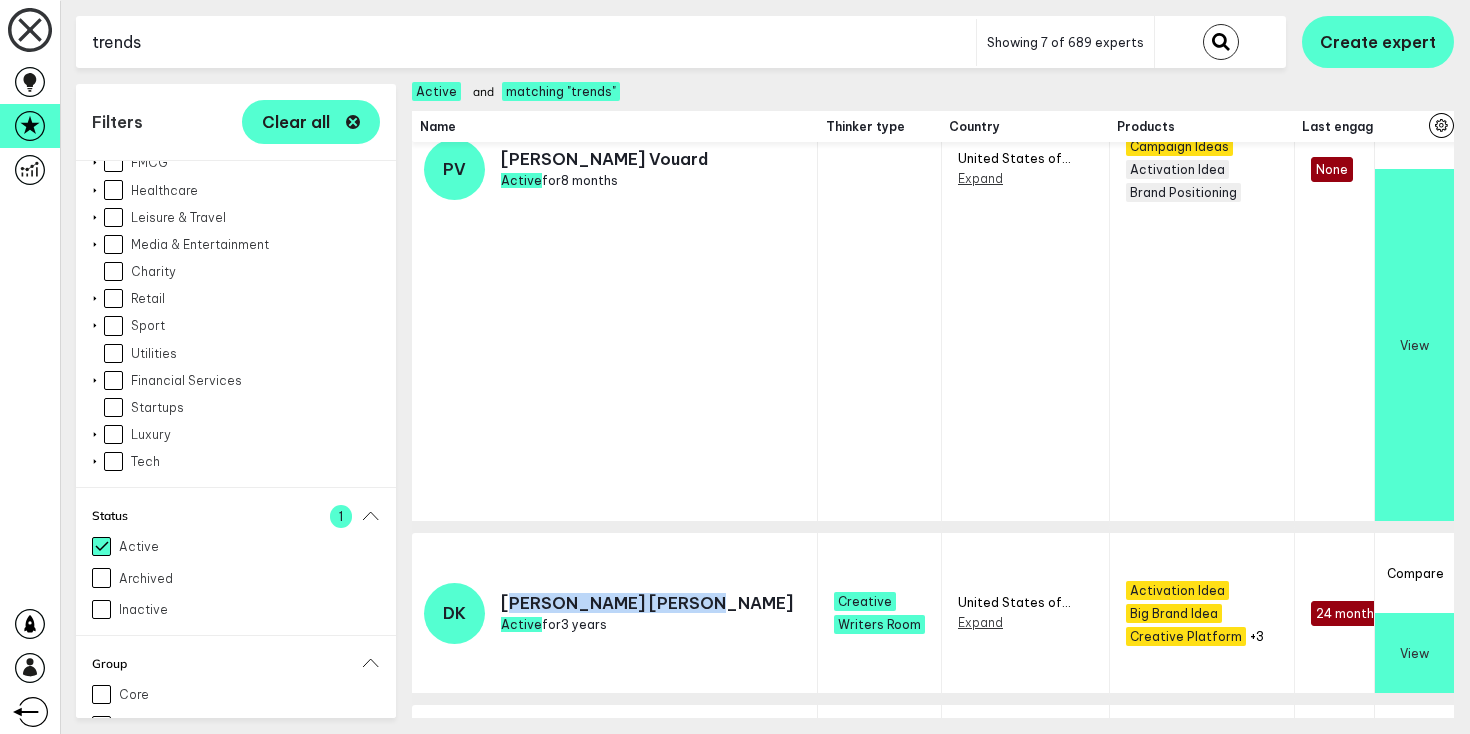 drag, startPoint x: 616, startPoint y: 539, endPoint x: 508, endPoint y: 538, distance: 108.00463 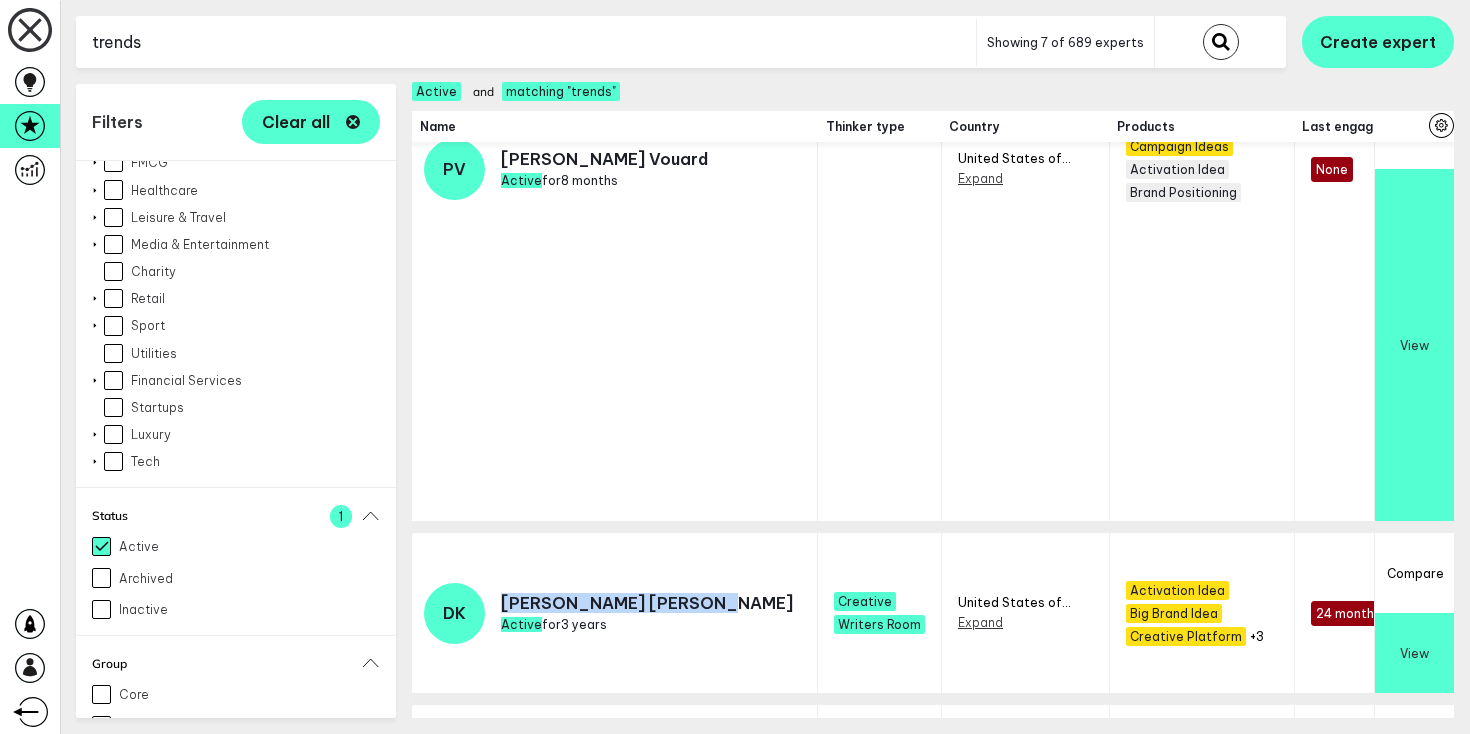 drag, startPoint x: 505, startPoint y: 538, endPoint x: 619, endPoint y: 536, distance: 114.01754 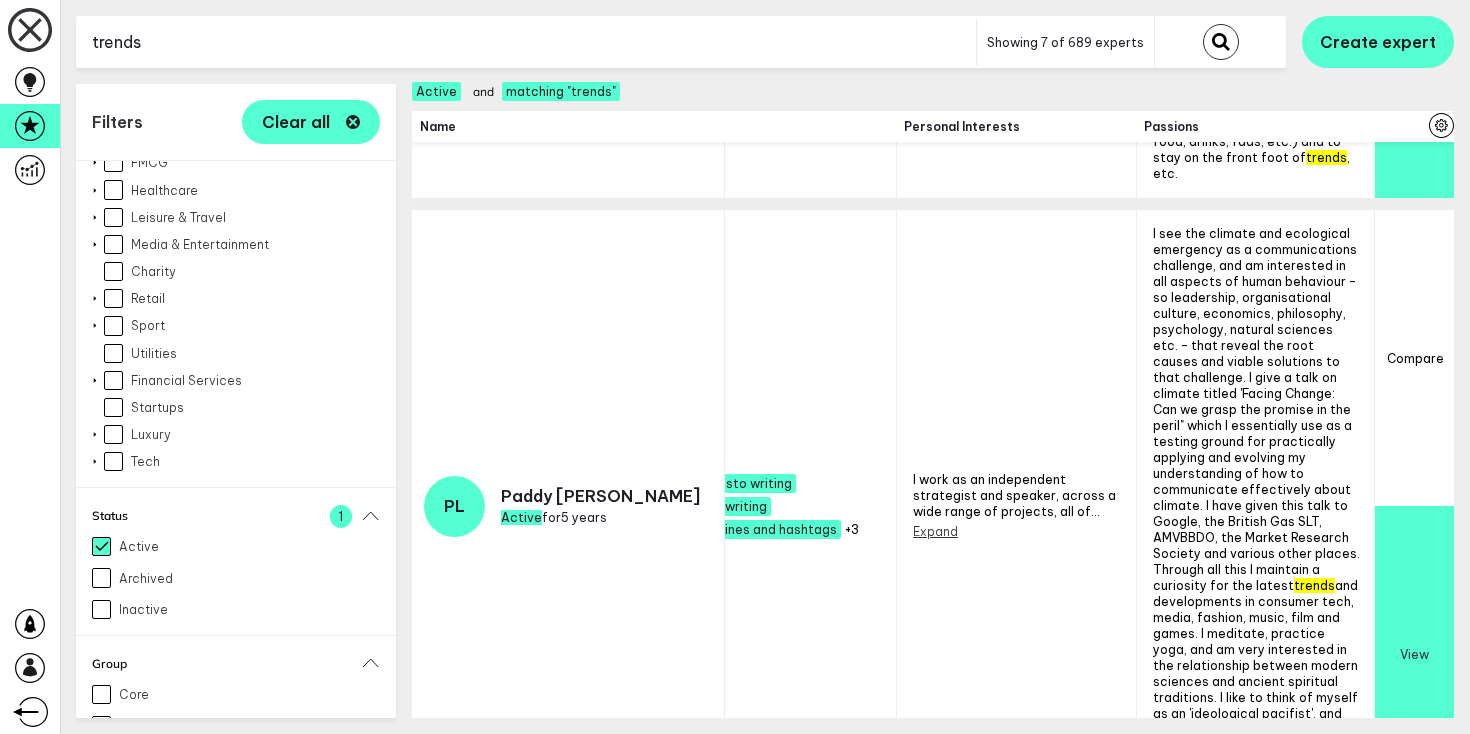 scroll, scrollTop: 1912, scrollLeft: 2115, axis: both 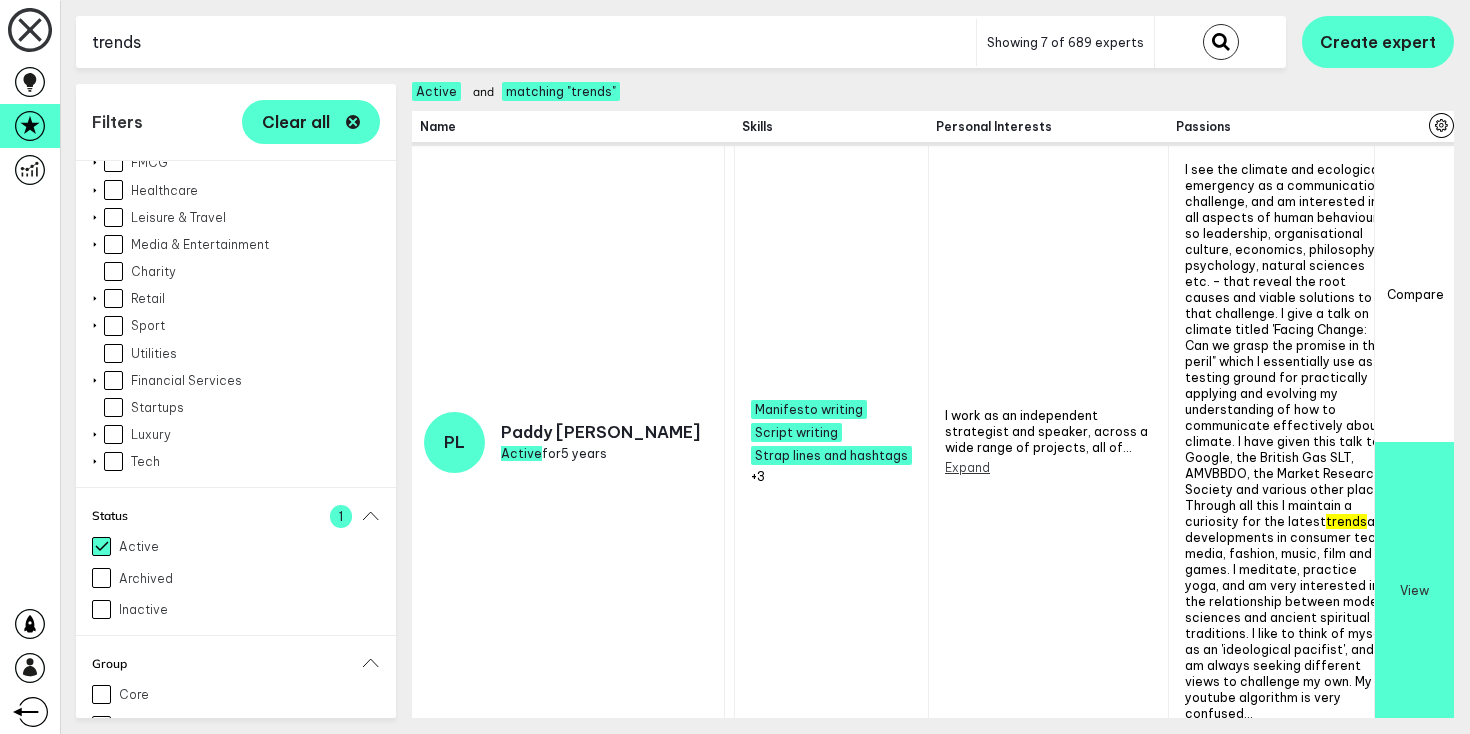click on "trends" at bounding box center (526, 42) 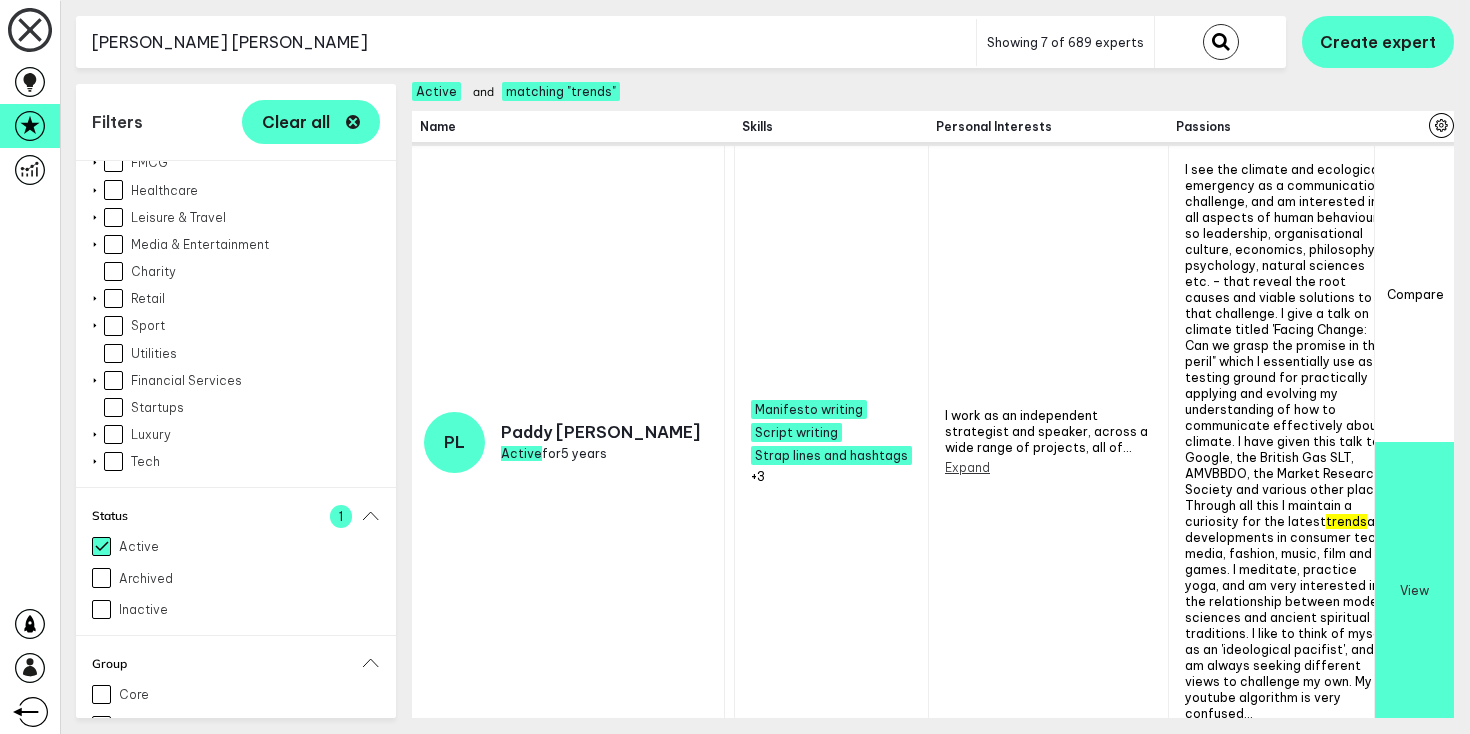 click at bounding box center [1221, 42] 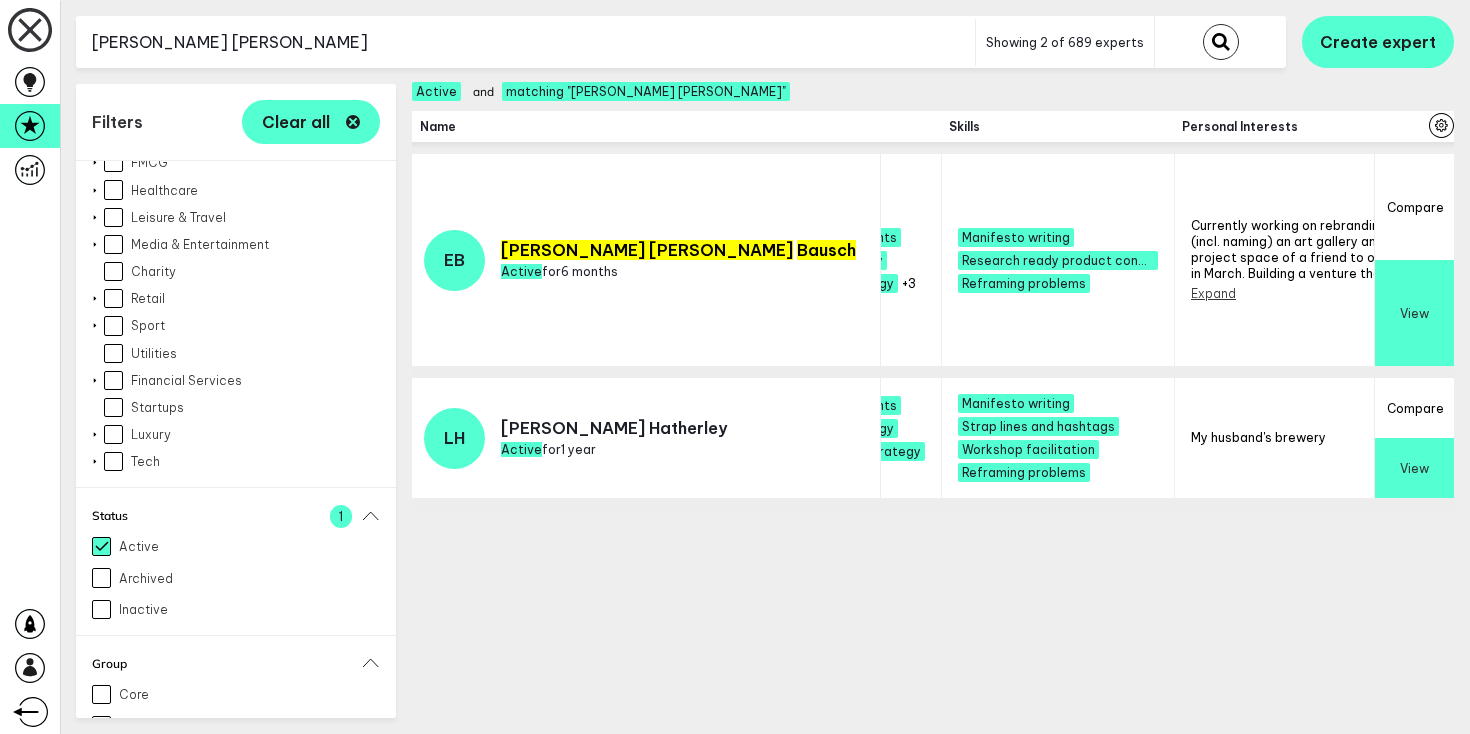 scroll, scrollTop: 0, scrollLeft: 2325, axis: horizontal 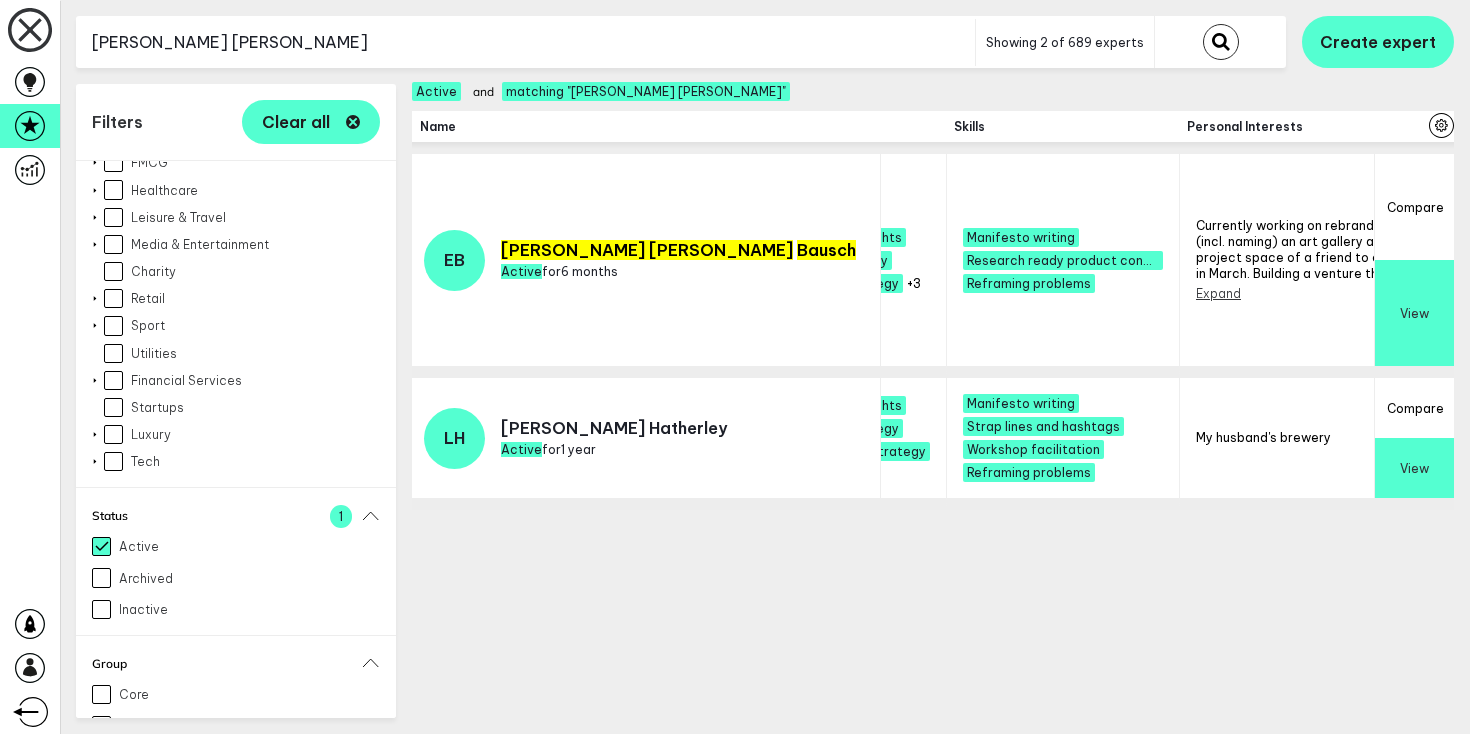 click on "Expand" at bounding box center [1218, 293] 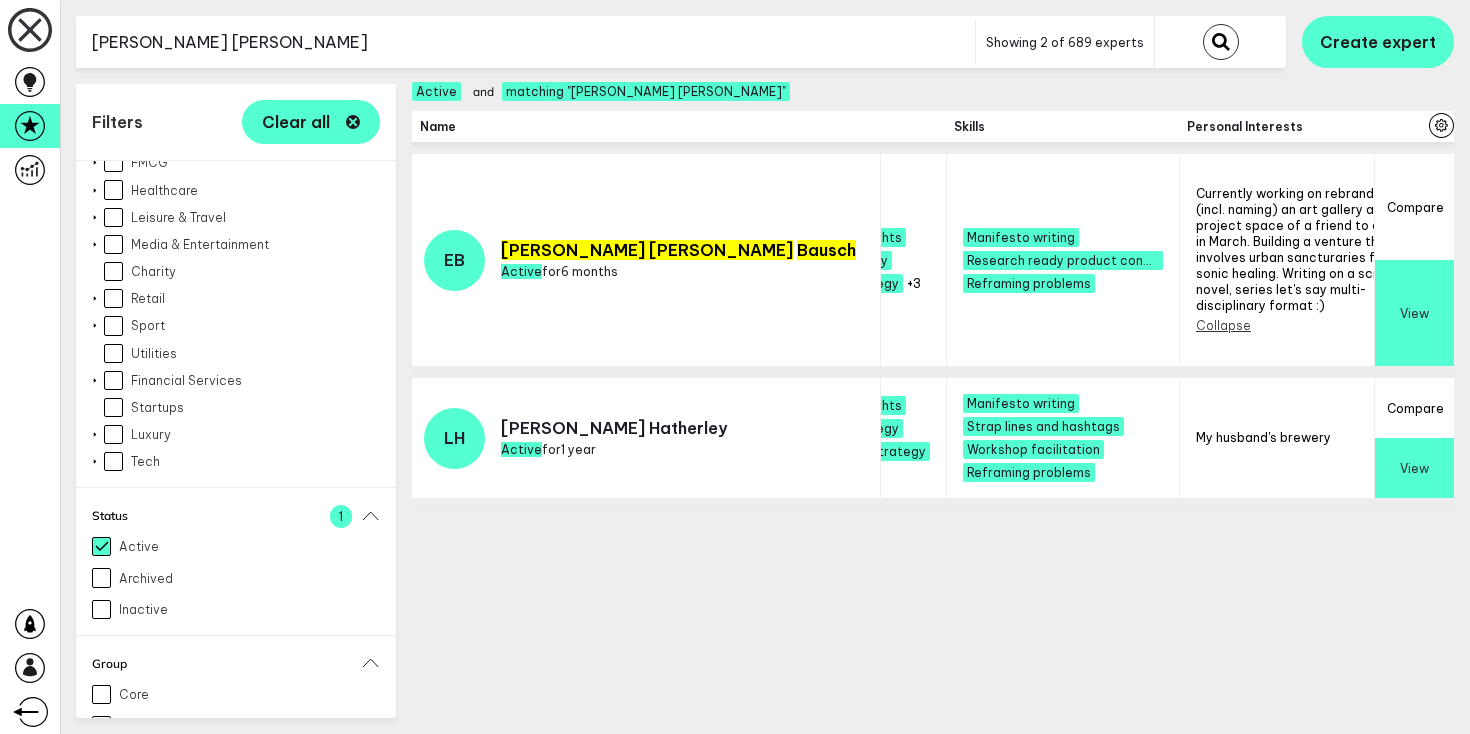 click on "Expand" at bounding box center [1458, 293] 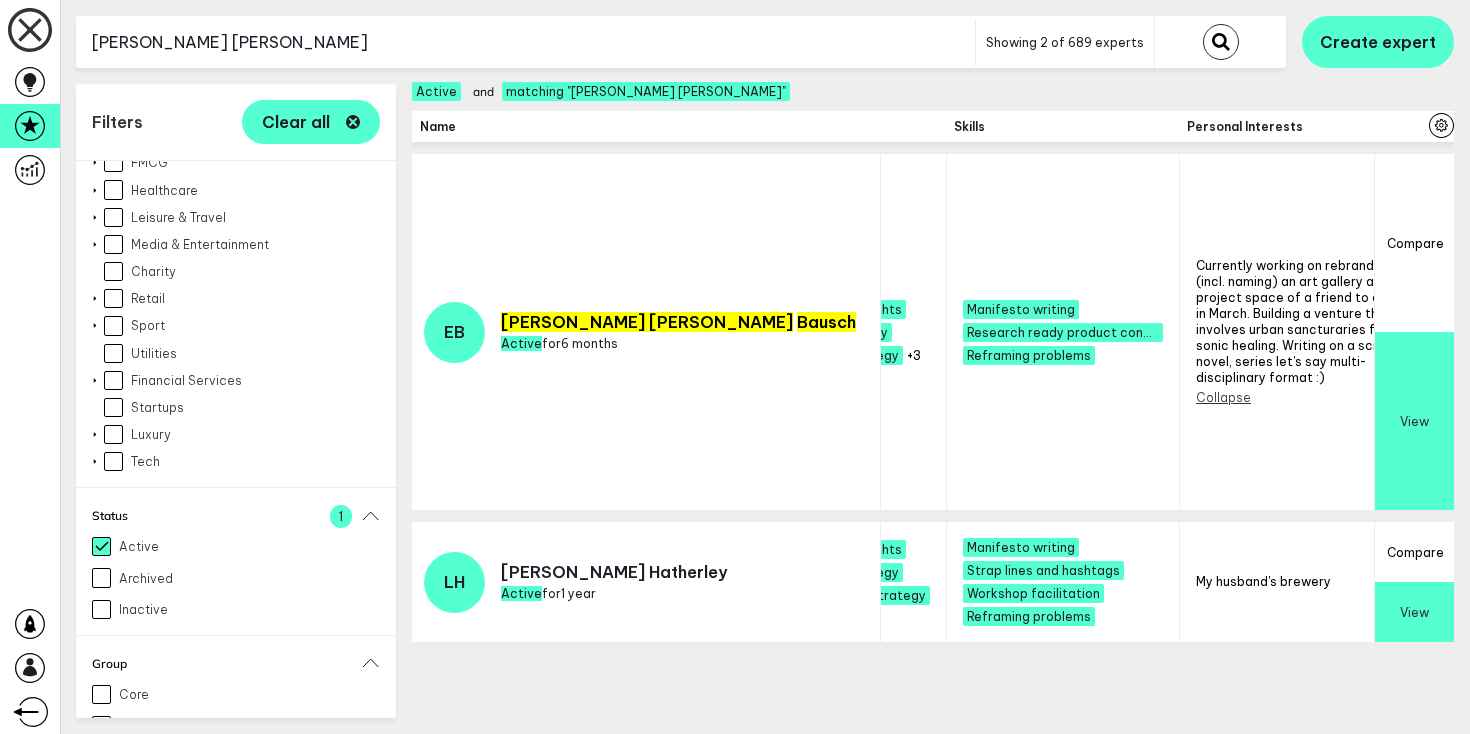 click on "[PERSON_NAME] [PERSON_NAME]" at bounding box center (525, 42) 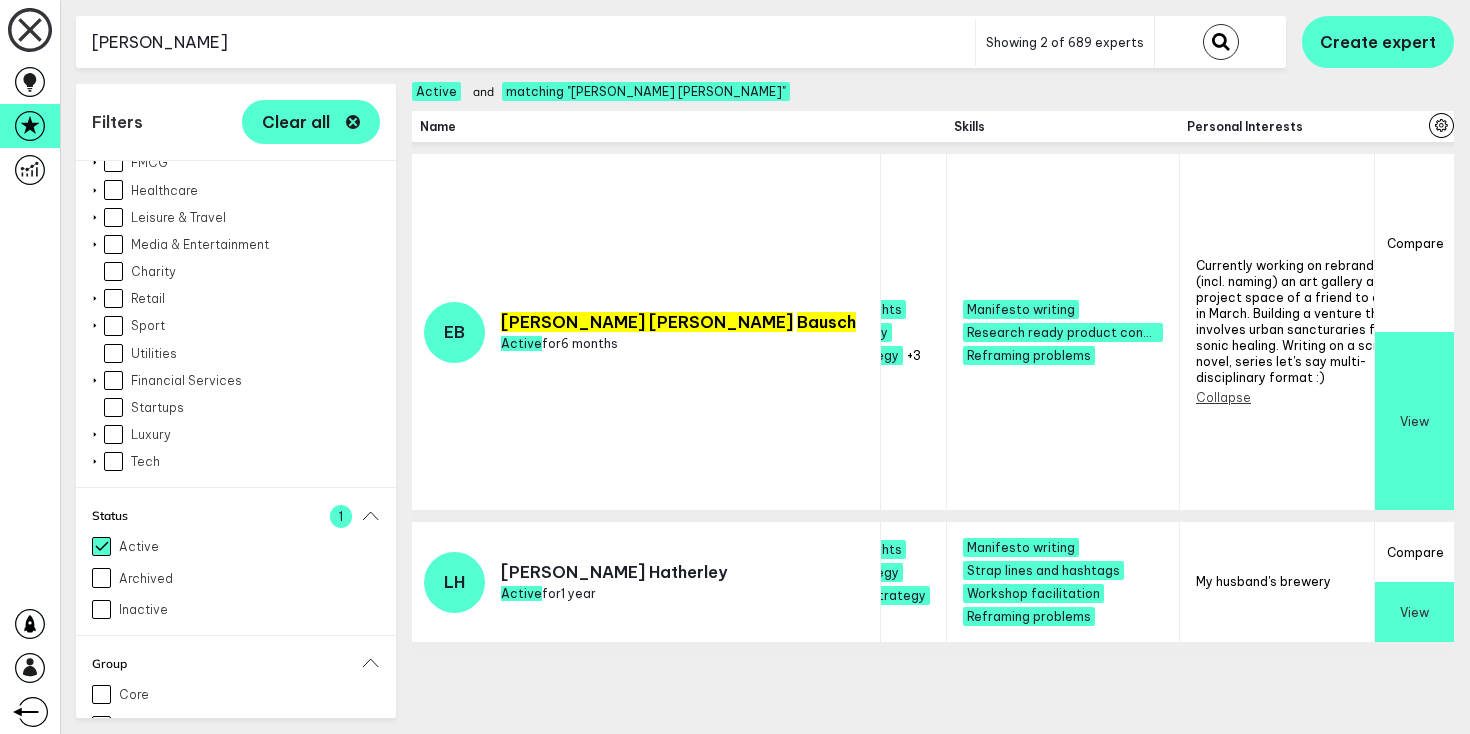 click at bounding box center [1221, 42] 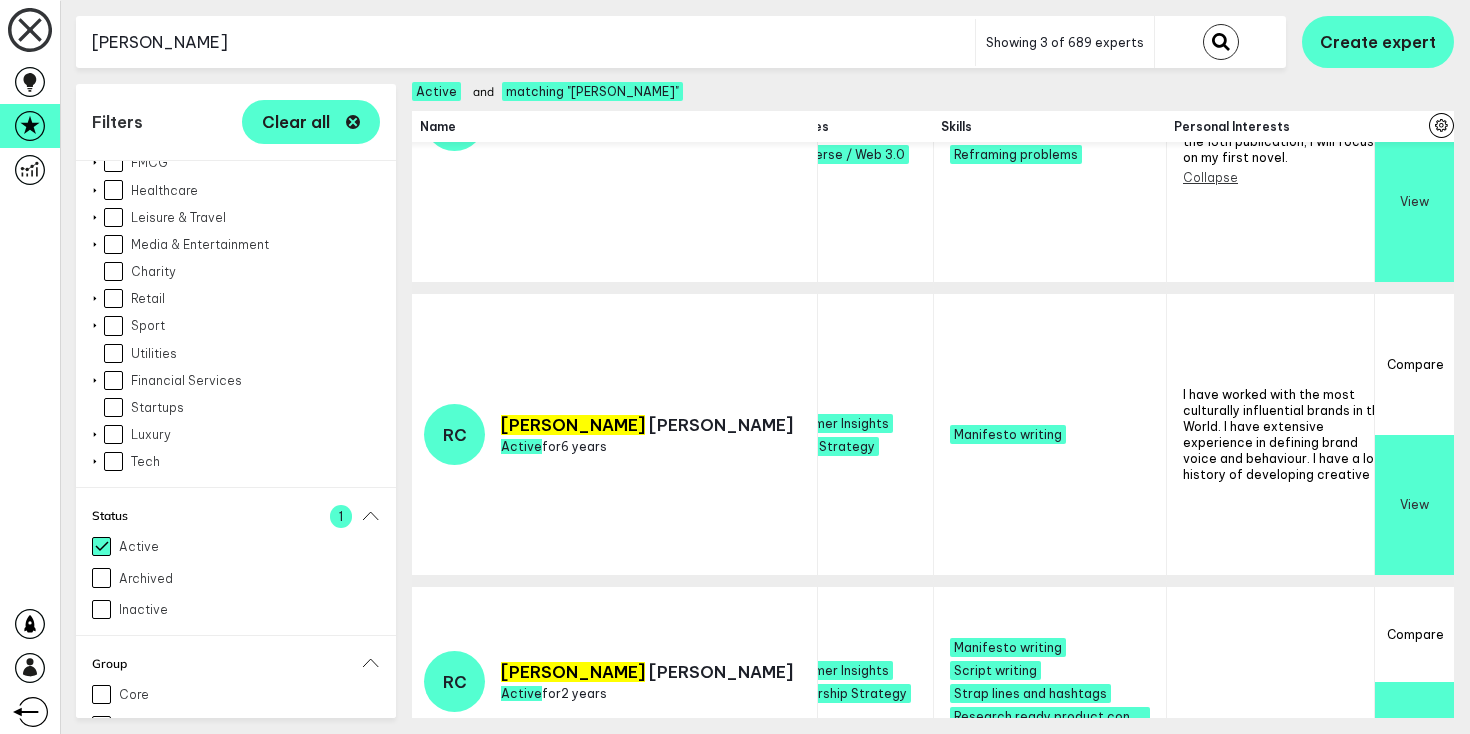 scroll, scrollTop: 234, scrollLeft: 2325, axis: both 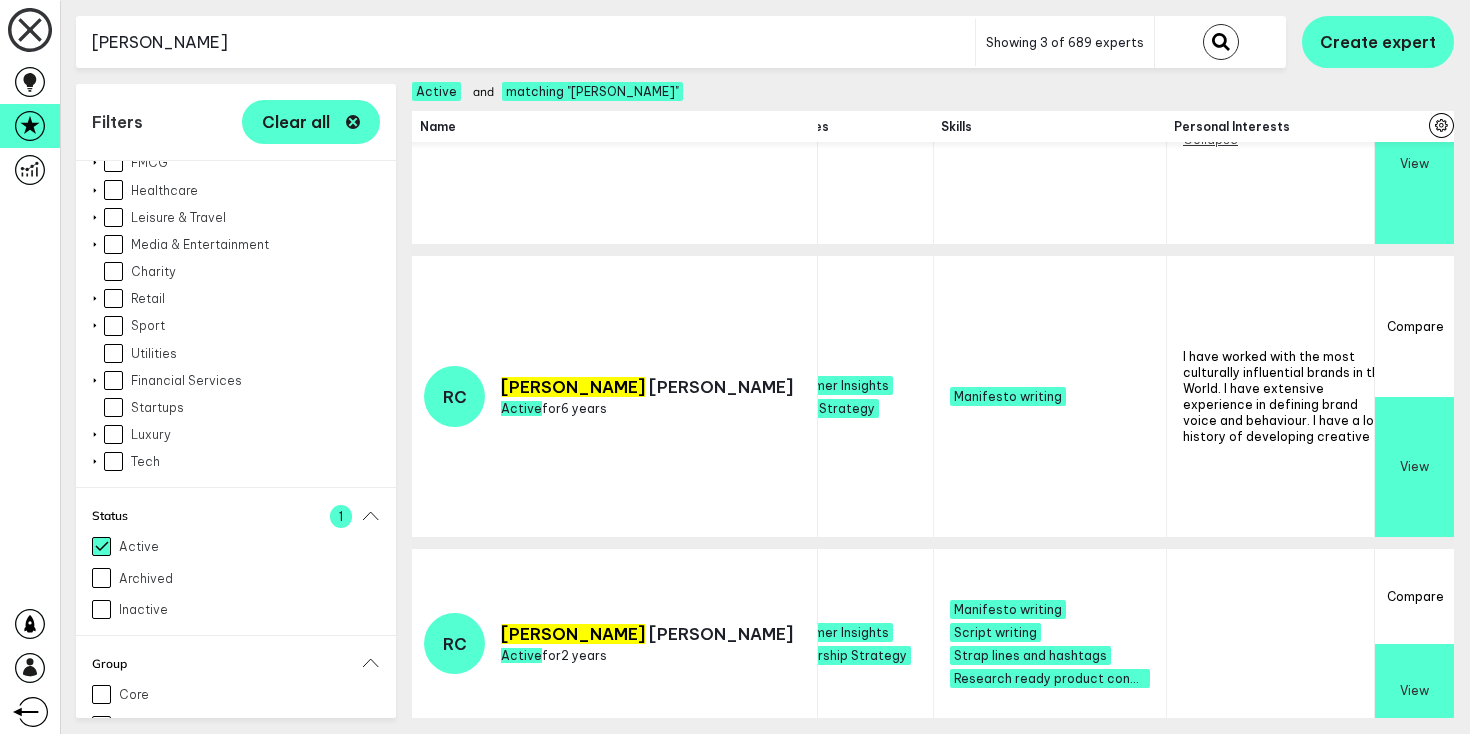 click on "Expand" at bounding box center [1445, 669] 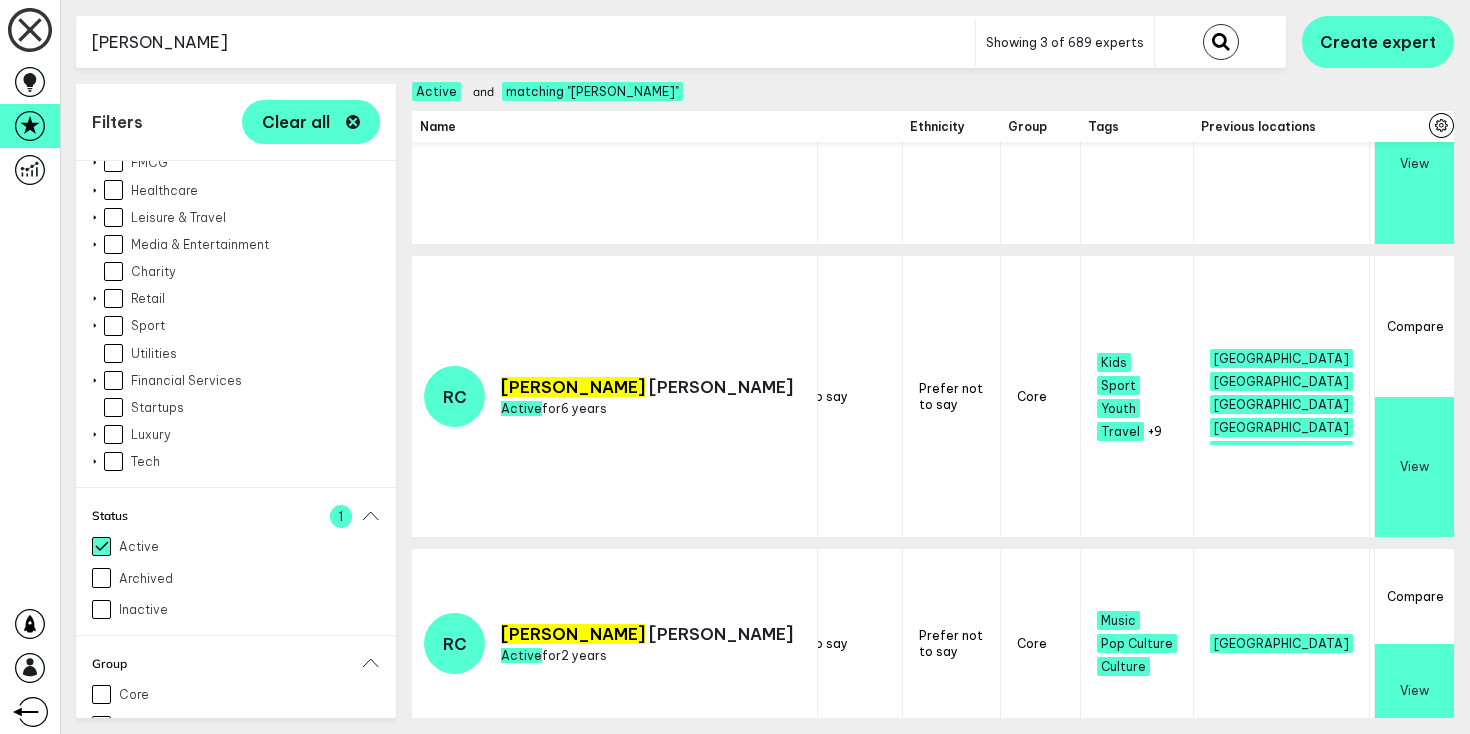 scroll, scrollTop: 234, scrollLeft: 0, axis: vertical 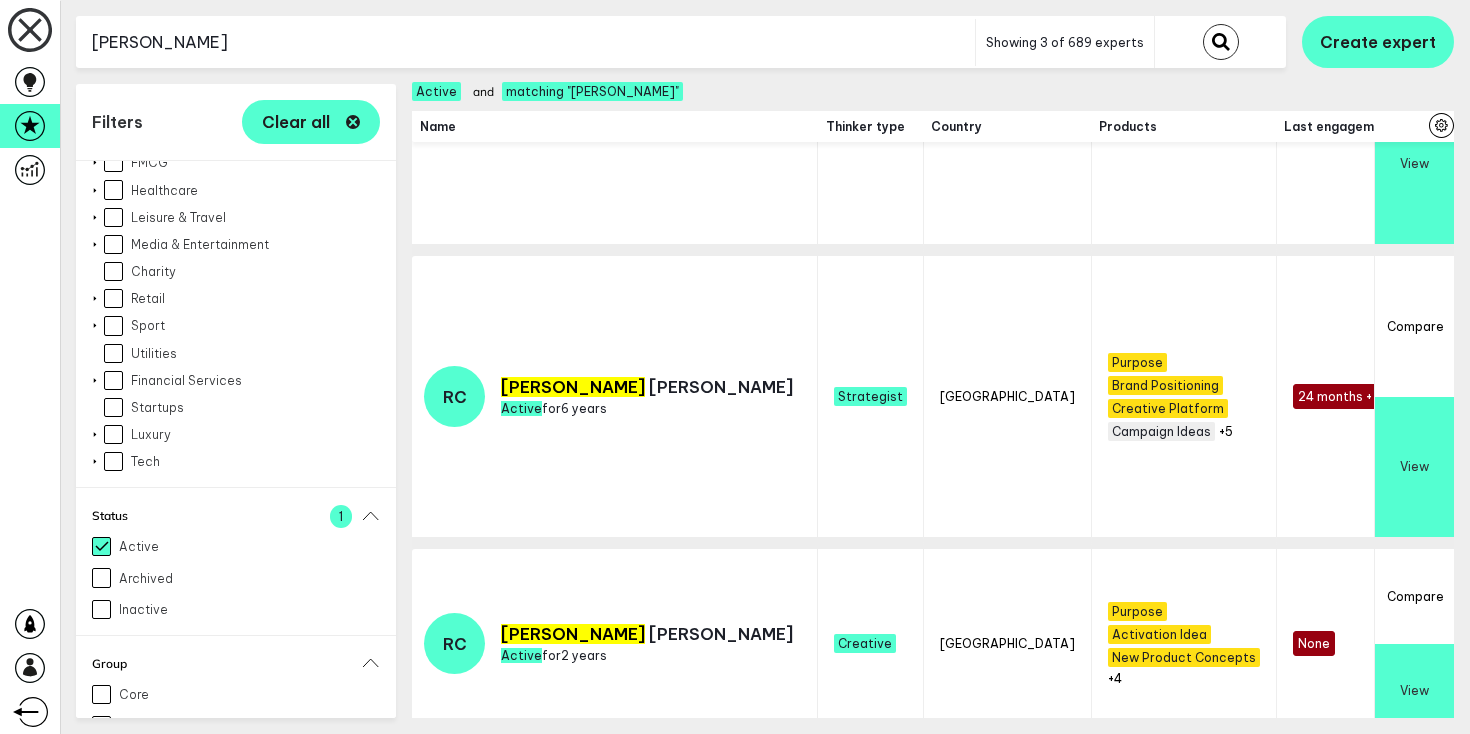 click on "[PERSON_NAME]" at bounding box center (525, 42) 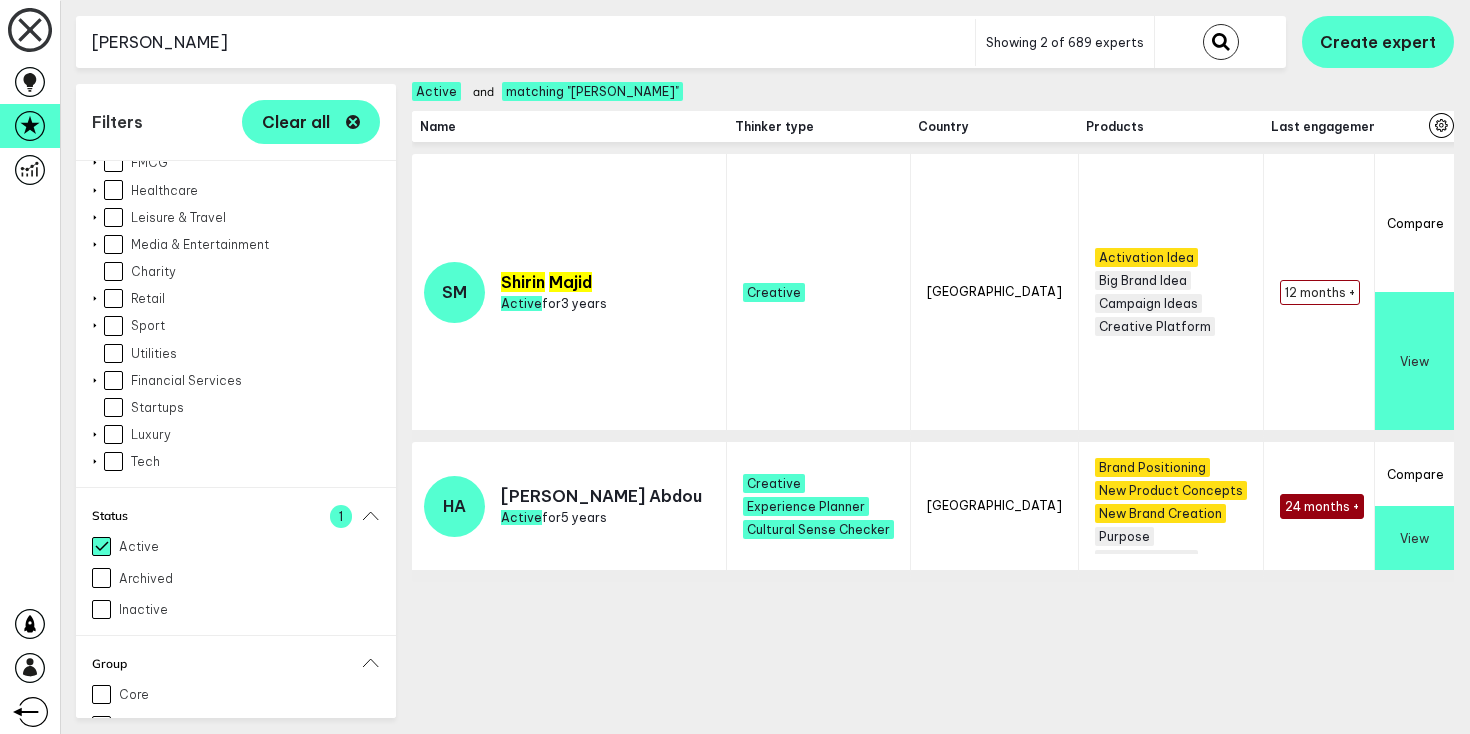 scroll, scrollTop: 0, scrollLeft: 0, axis: both 